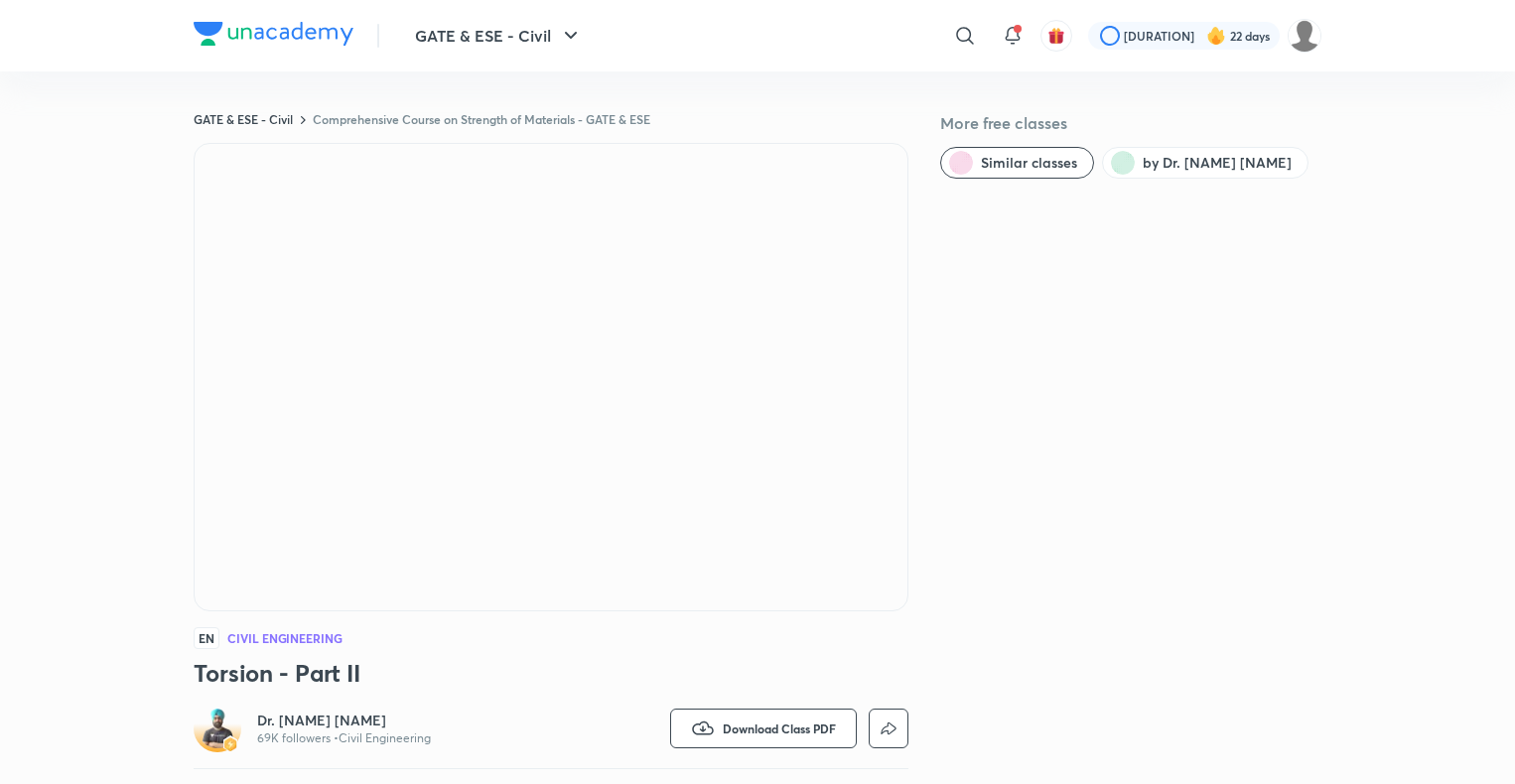 scroll, scrollTop: 0, scrollLeft: 0, axis: both 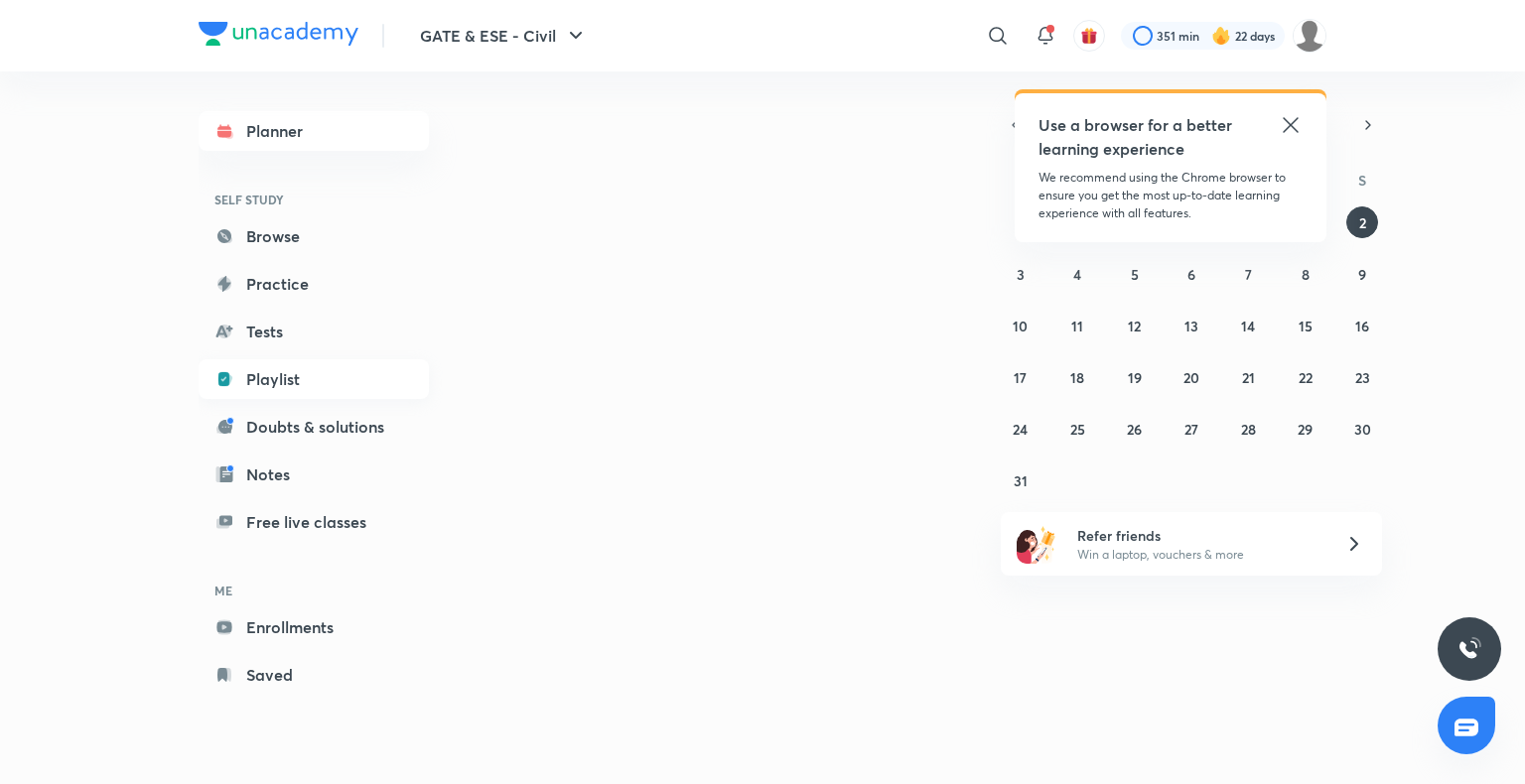 click on "Playlist" at bounding box center [314, 379] 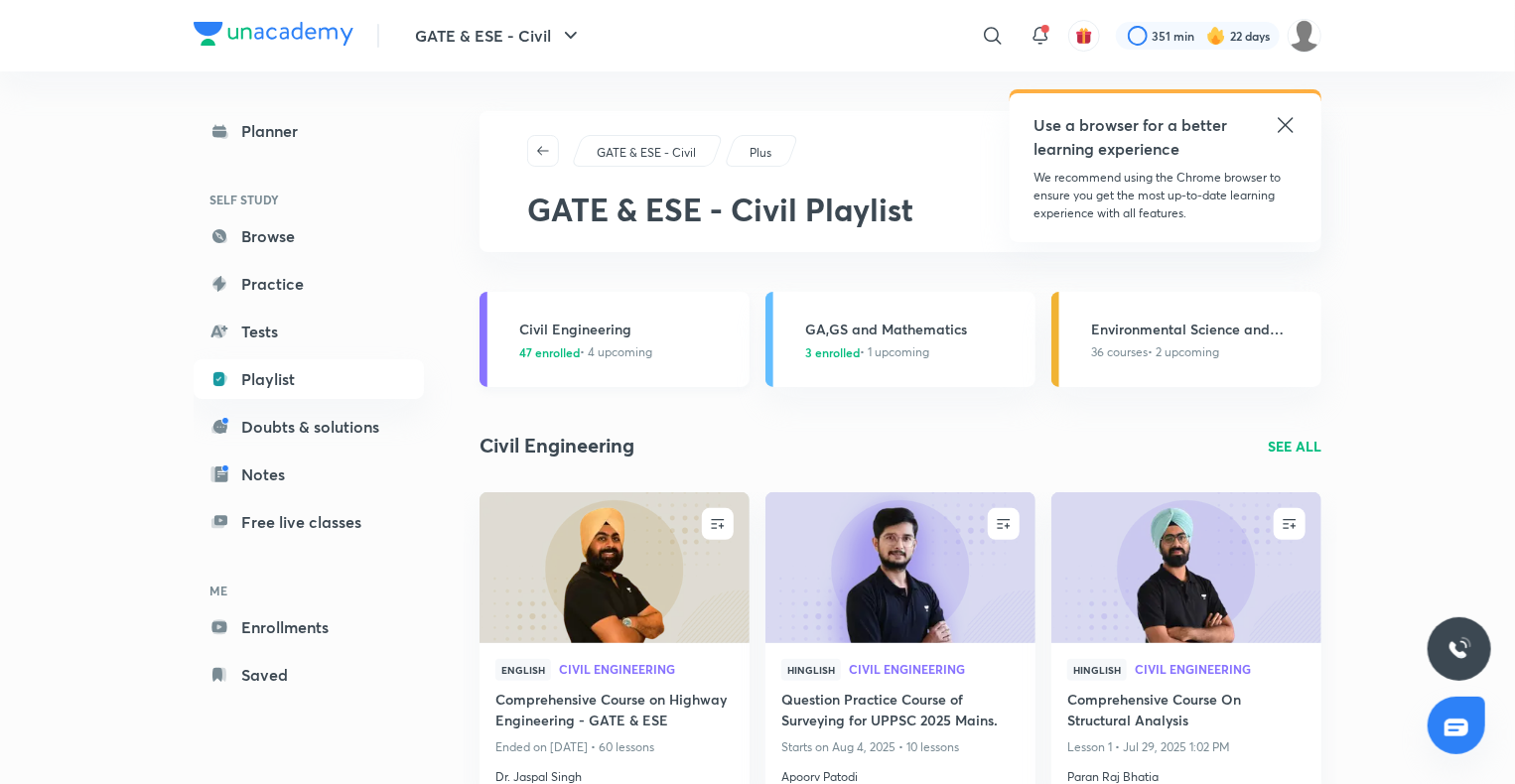 click on "Civil Engineering" at bounding box center (628, 328) 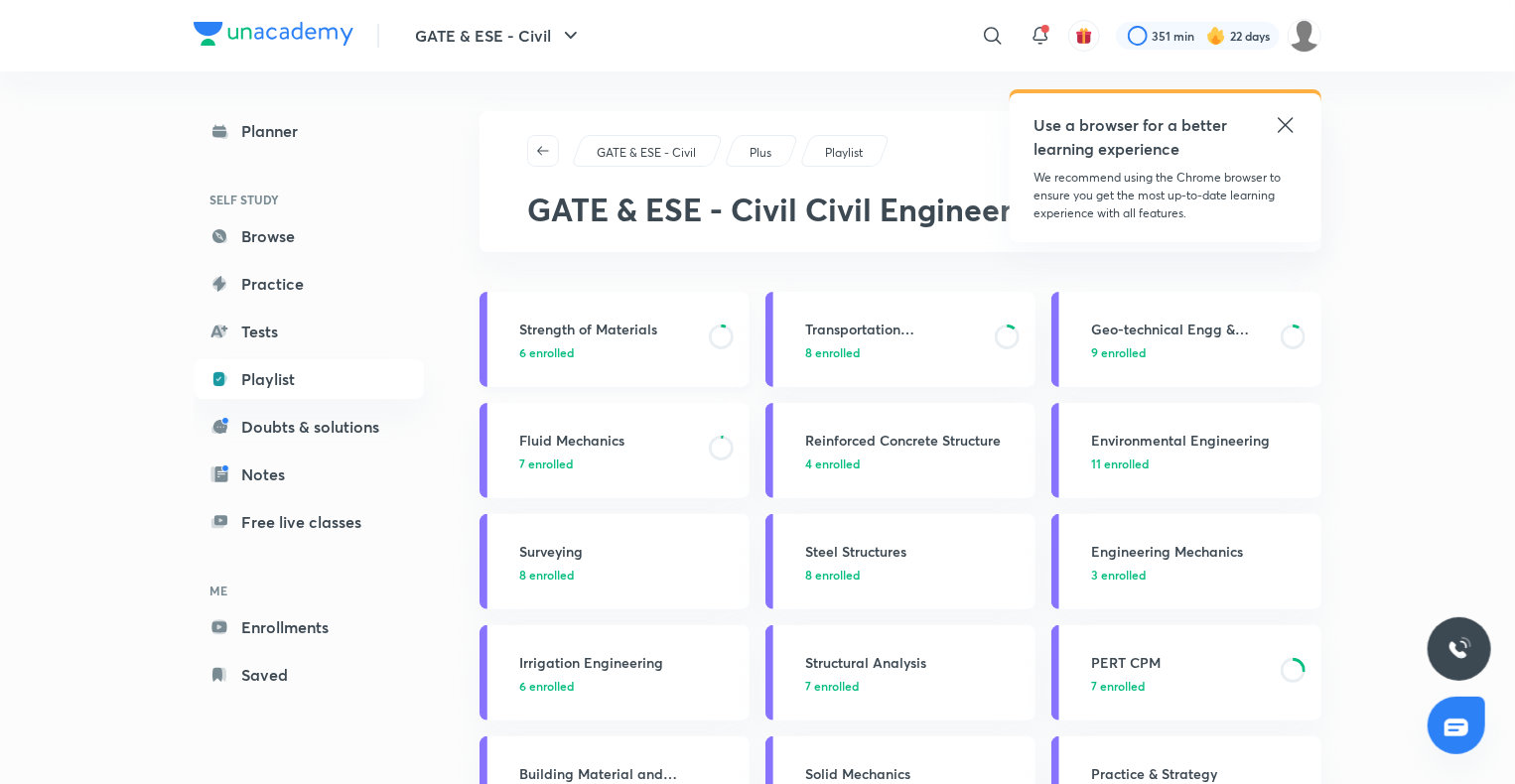 click on "Strength of Materials" at bounding box center (608, 328) 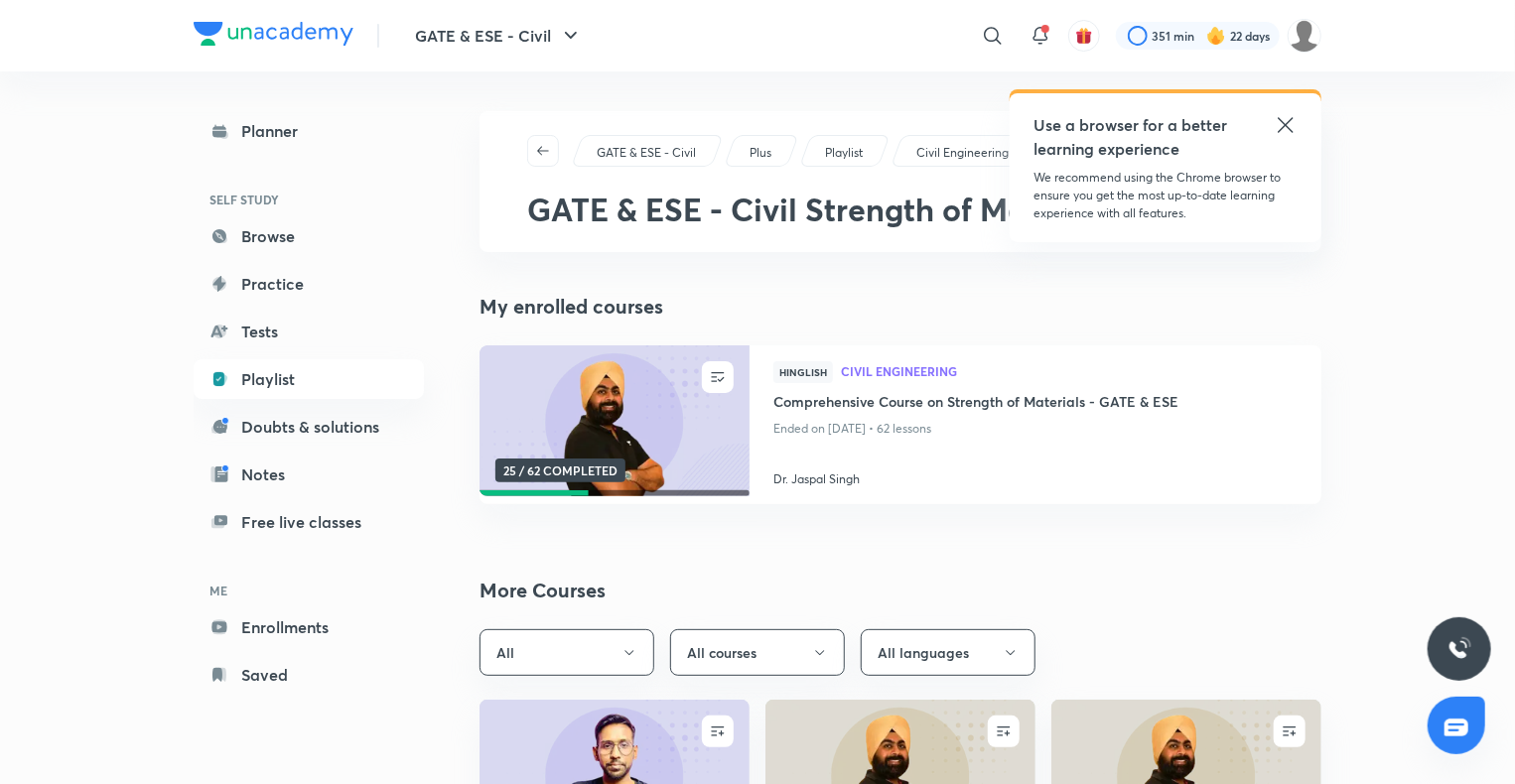 click on "GATE & ESE - Civil ​ Use a browser for a better learning experience We recommend using the Chrome browser to ensure you get the most up-to-date learning experience with all features. 351 min 22 days Planner SELF STUDY Browse Practice Tests Playlist Doubts & solutions Notes Free live classes ME Enrollments Saved GATE & ESE - Civil Plus Playlist Civil Engineering GATE & ESE - Civil Strength of Materials My enrolled courses UNENROLL 25 / 62 COMPLETED Hinglish Civil Engineering Comprehensive Course on Strength of Materials - GATE & ESE Ended on [DATE] • 62 lessons Dr. Jaspal Singh More Courses All All courses All languages ENROLL Hindi Civil Engineering Comprehensive Course On Strength of Materials Ended on [DATE] • 67 lessons Abhishek Kumar ENROLL Hinglish Environmental Science and Engineering Complete Course on Quality Control for UPPSC AE 2024 Ended on [DATE] • 12 lessons Dr. Jaspal Singh ENROLL English Environmental Science and Engineering Ended on [DATE] • 24 lessons ENROLL" at bounding box center [758, 887] 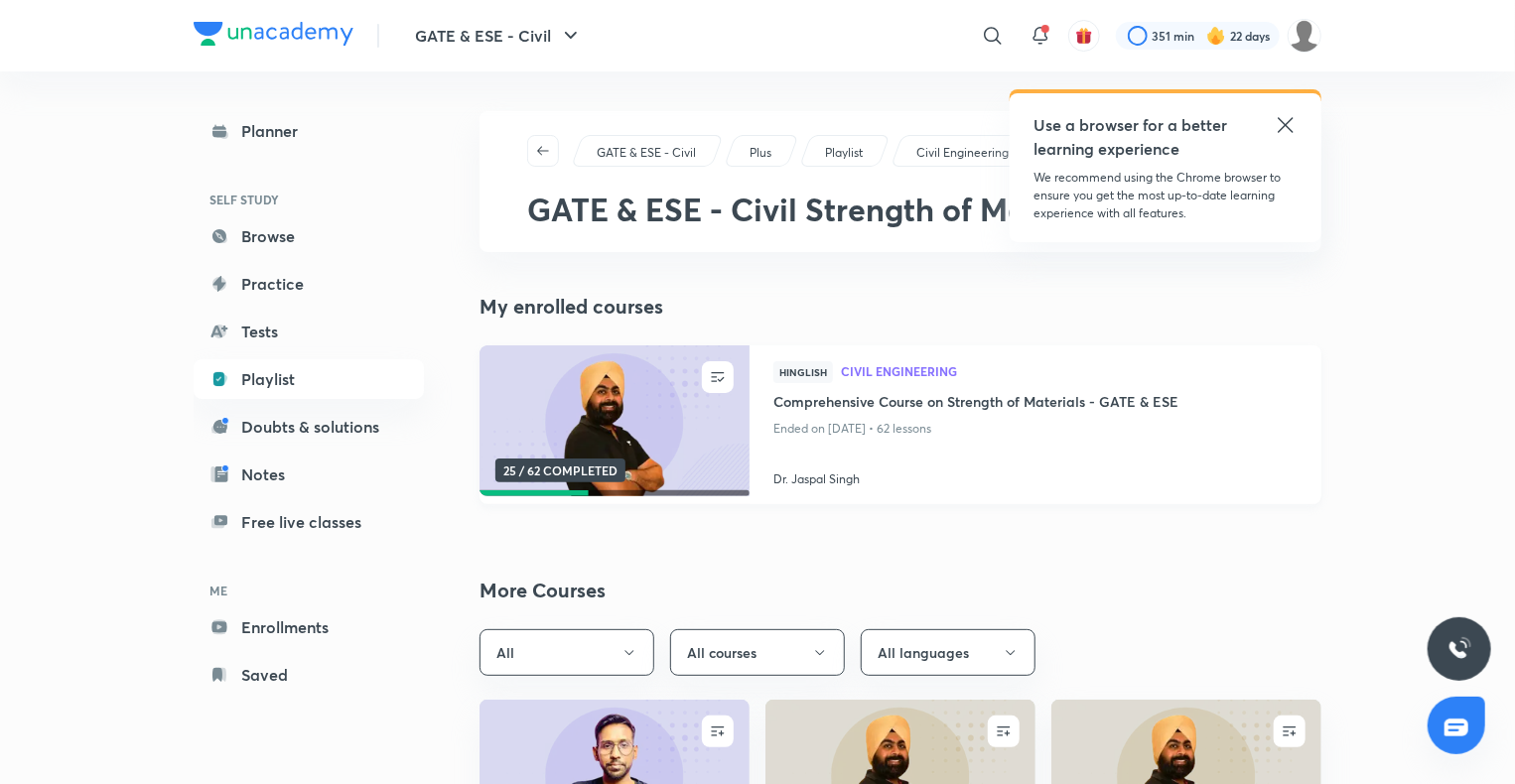 click at bounding box center [614, 421] 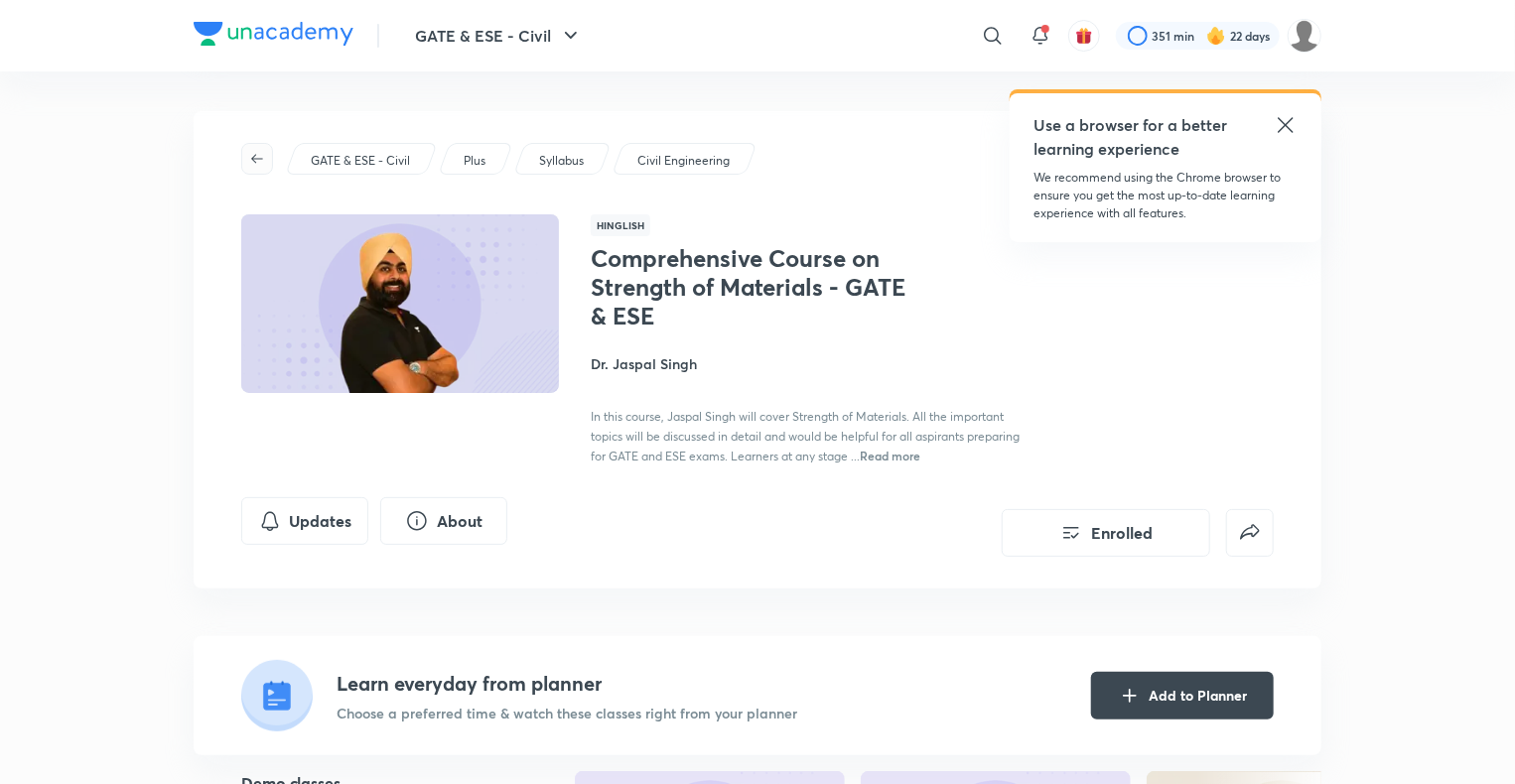 click at bounding box center [257, 159] 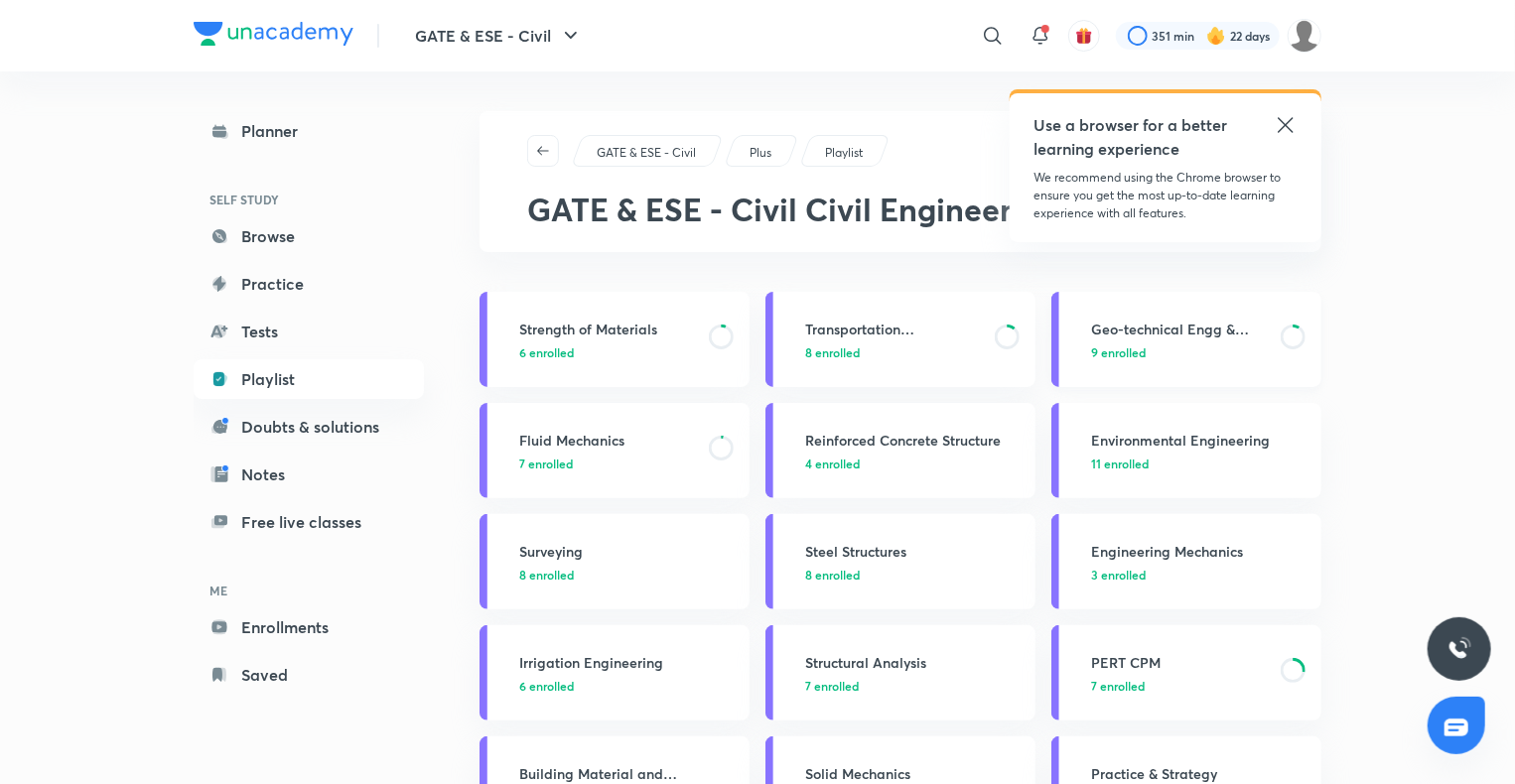 click on "Geo-technical Engg & Found. Engg" at bounding box center [1179, 328] 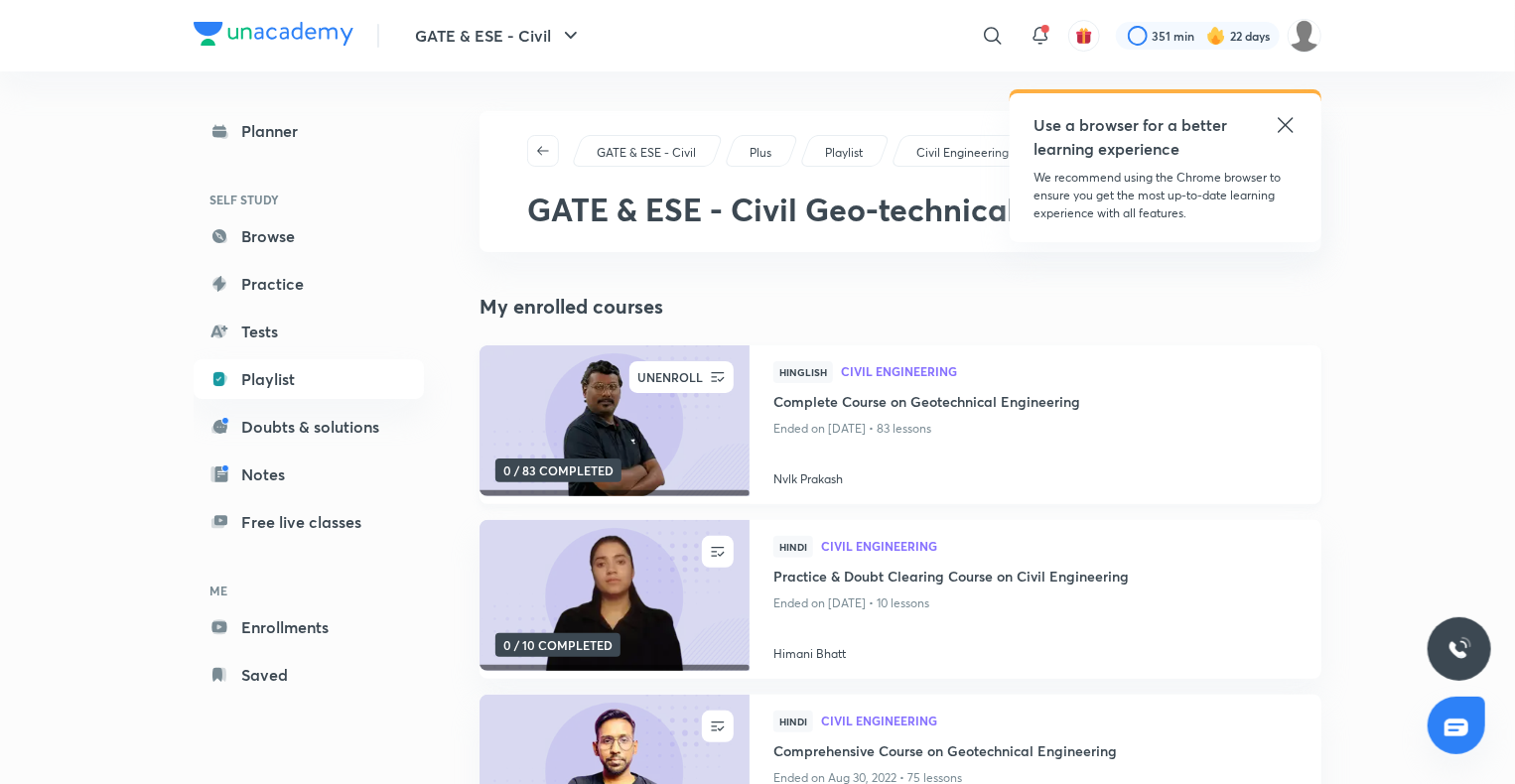 click on "UNENROLL" at bounding box center (670, 377) 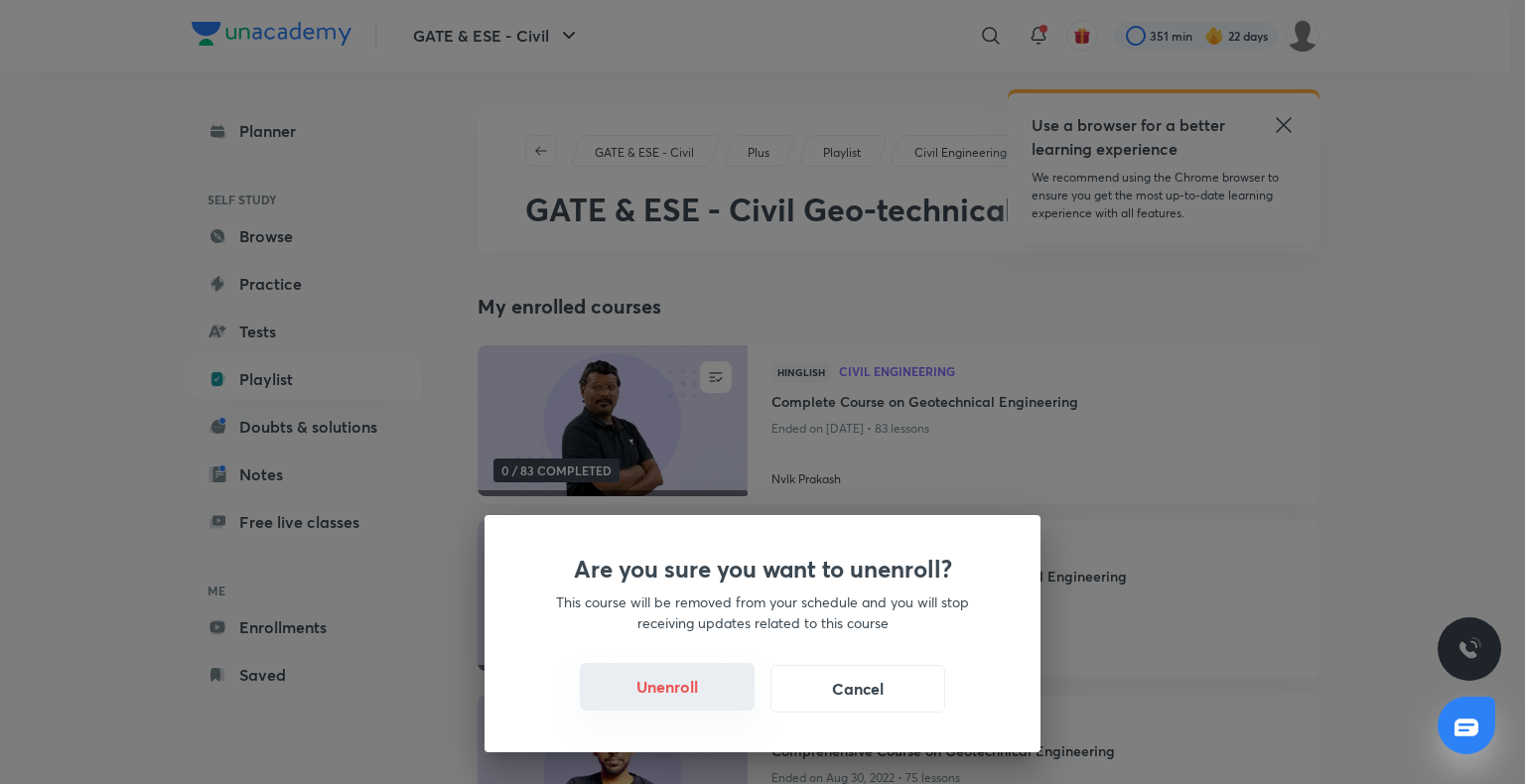 click on "Unenroll" at bounding box center [667, 687] 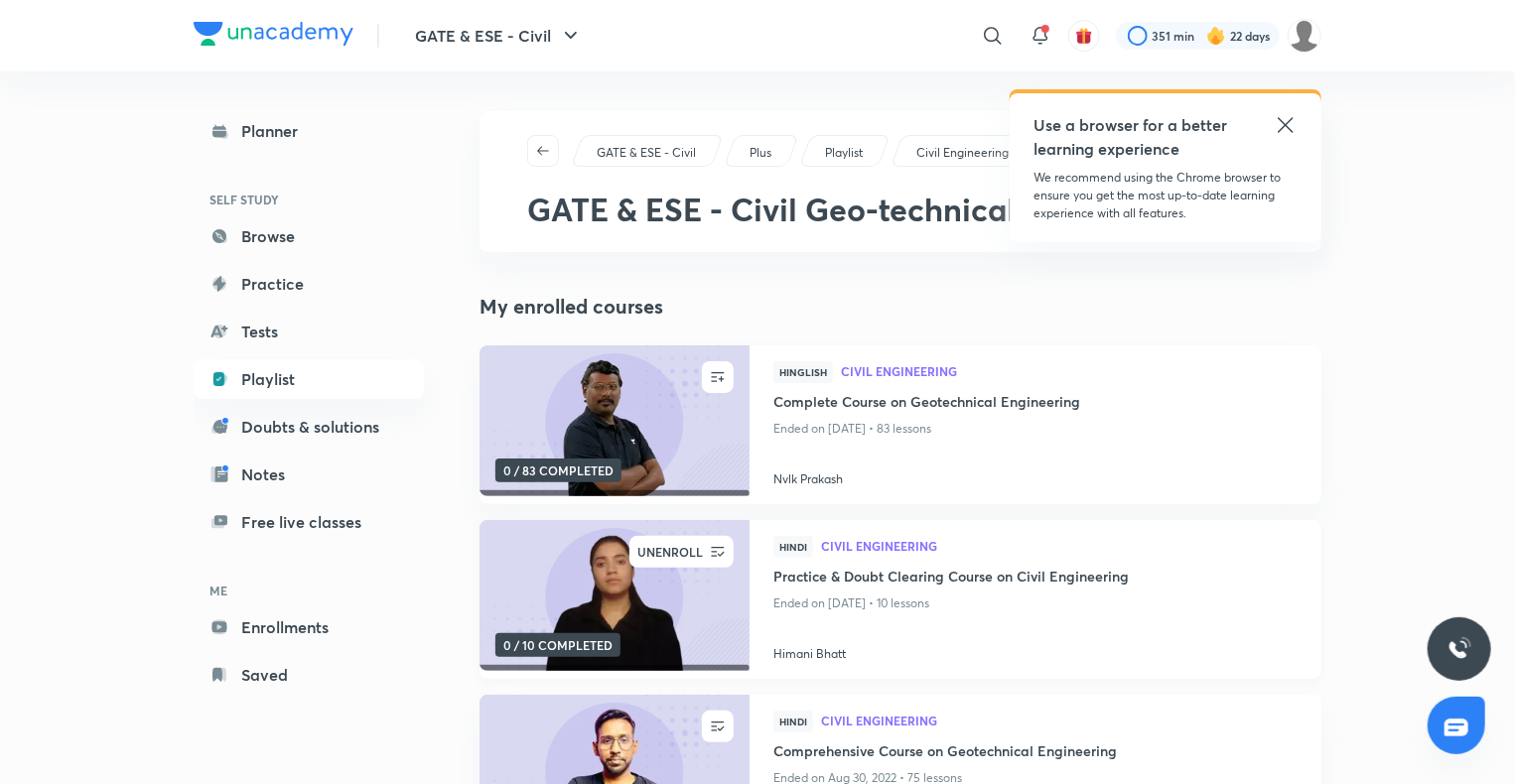 click on "UNENROLL" at bounding box center (670, 552) 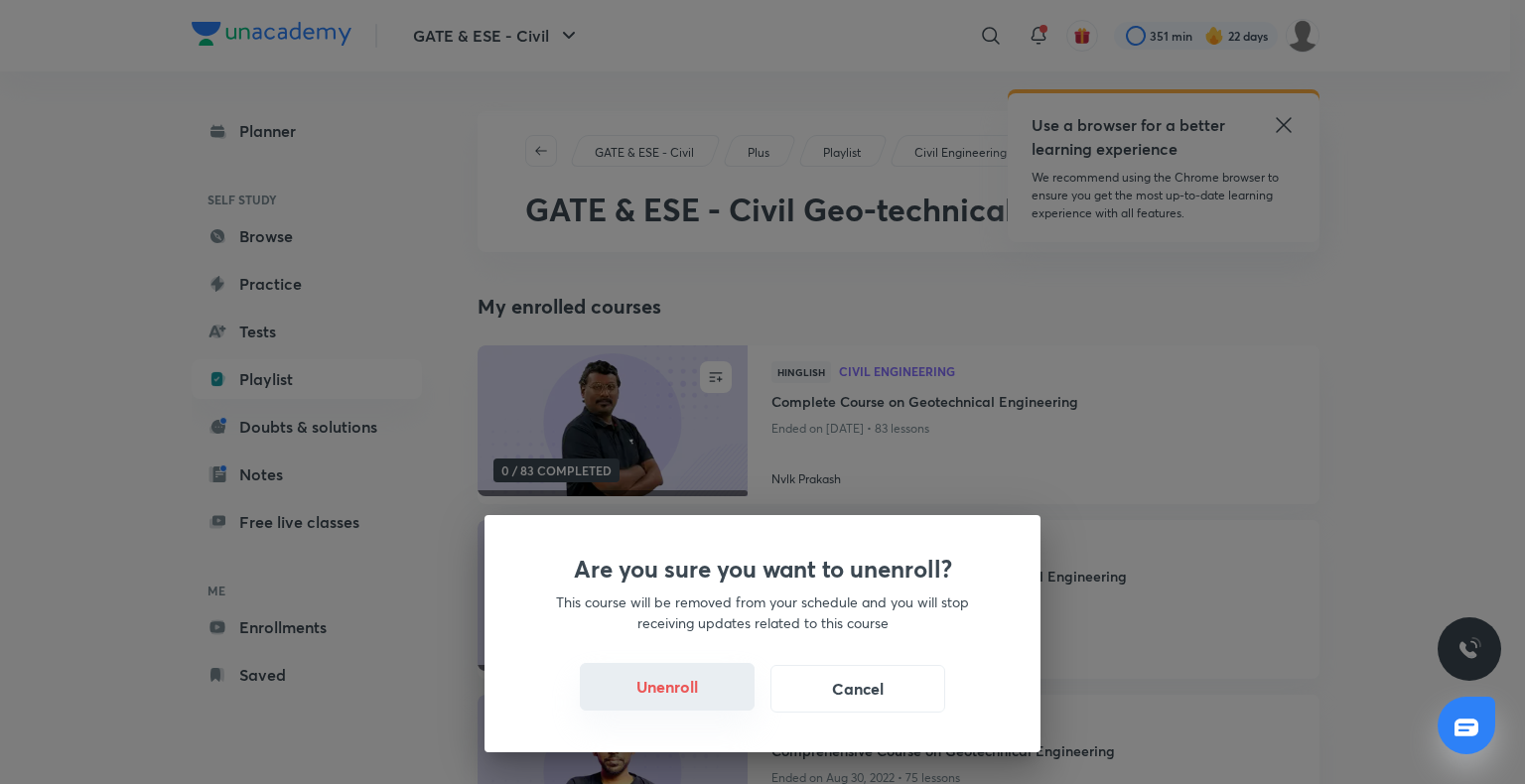 click on "Unenroll" at bounding box center (667, 687) 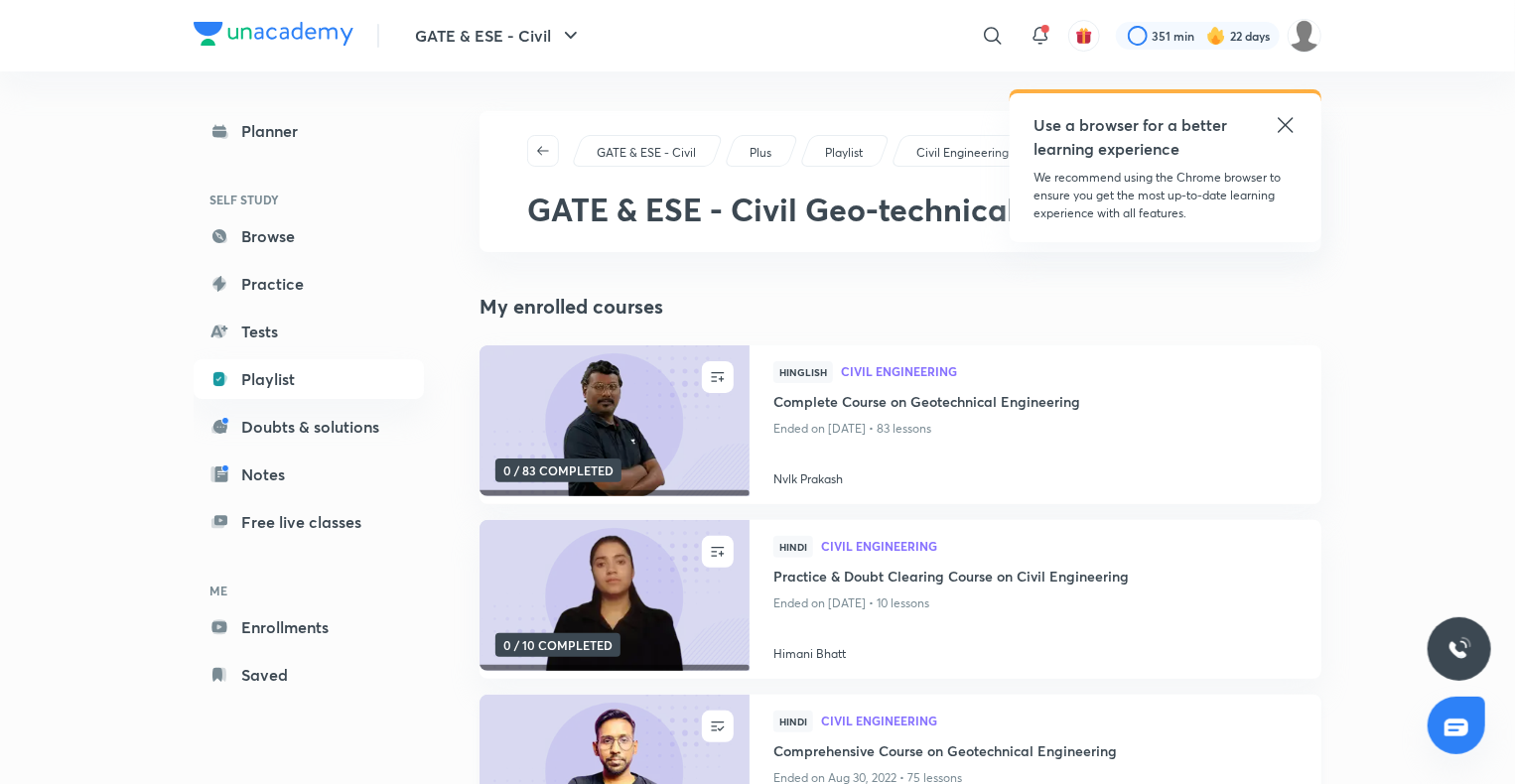 click at bounding box center [614, 770] 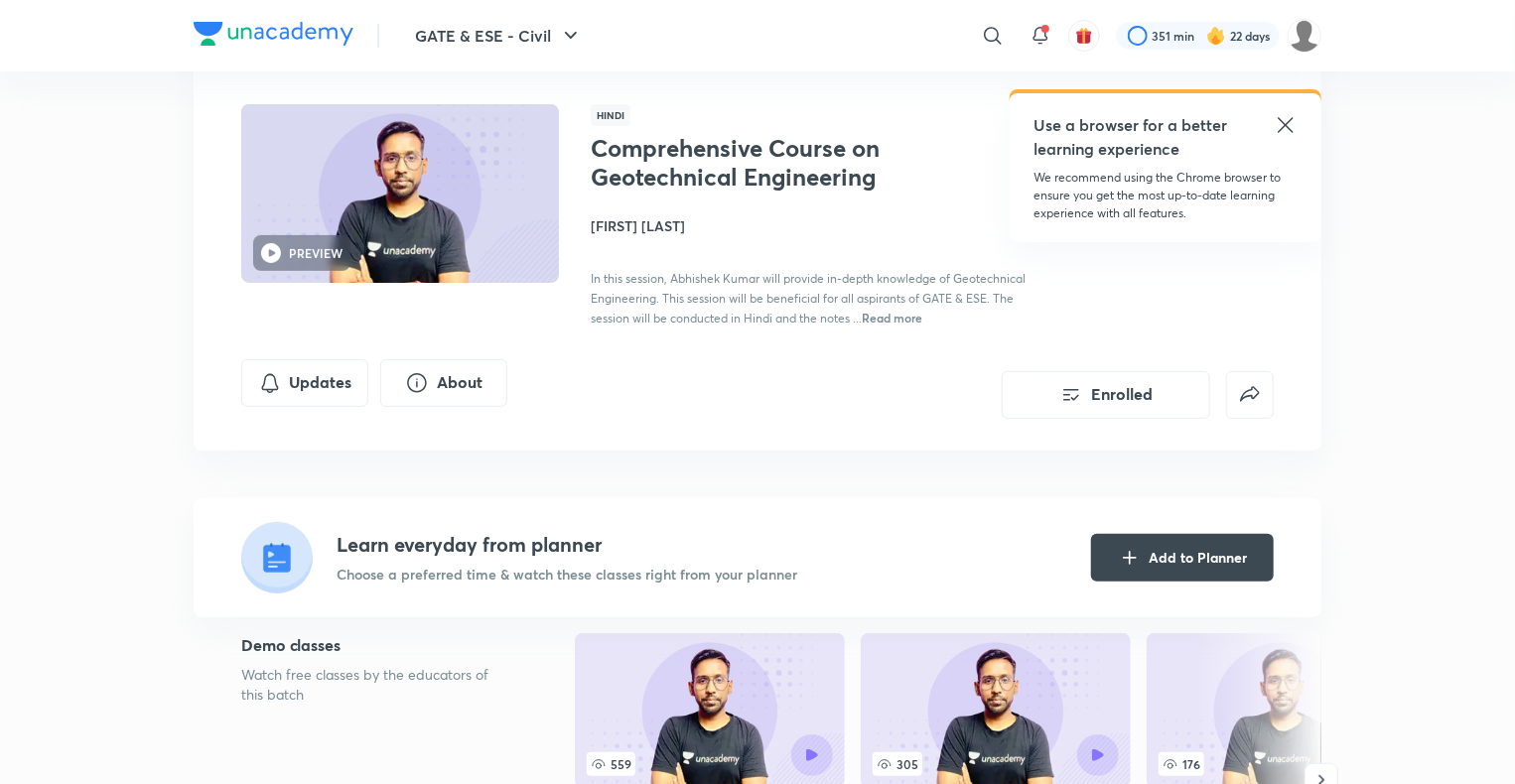 scroll, scrollTop: 0, scrollLeft: 0, axis: both 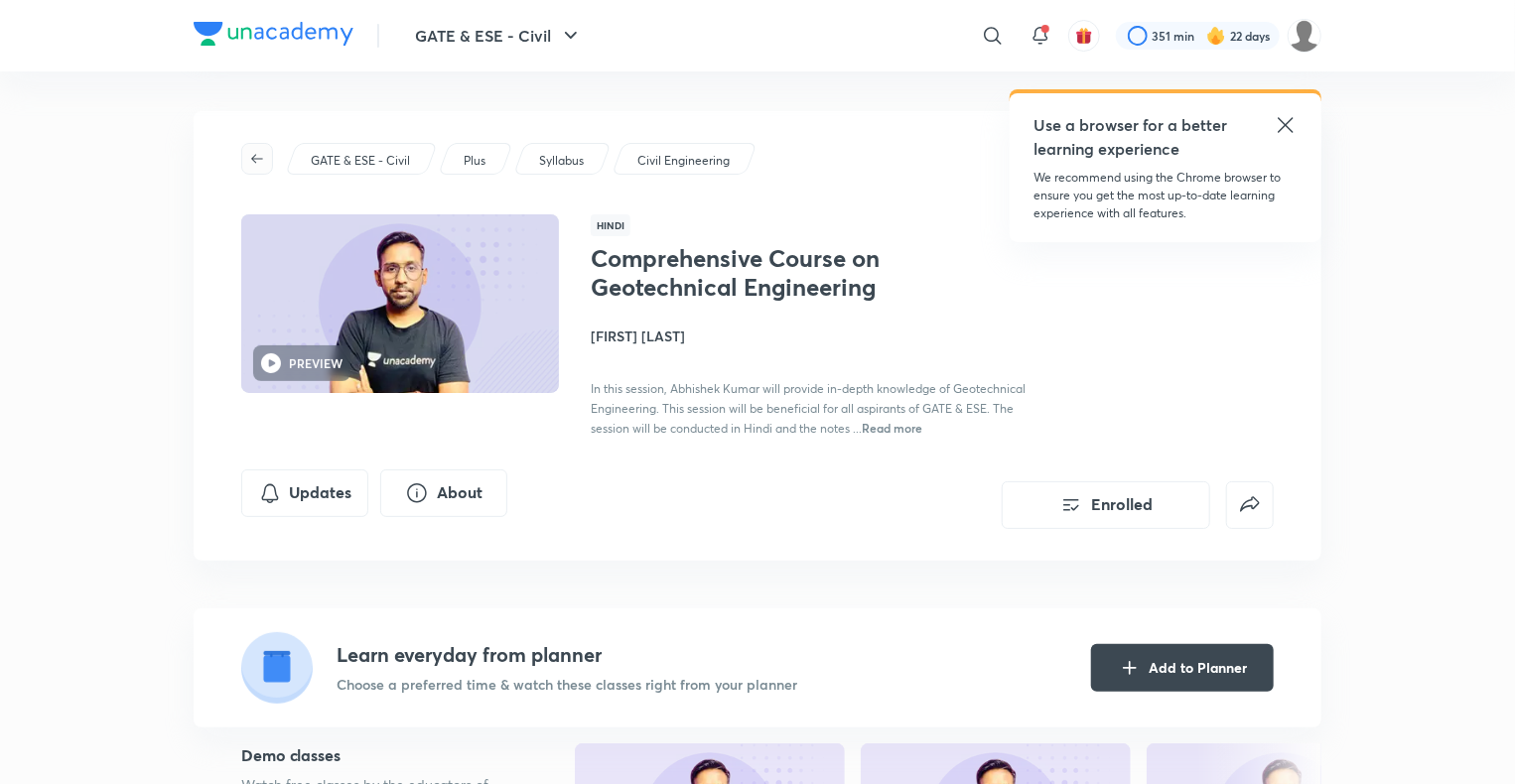 click 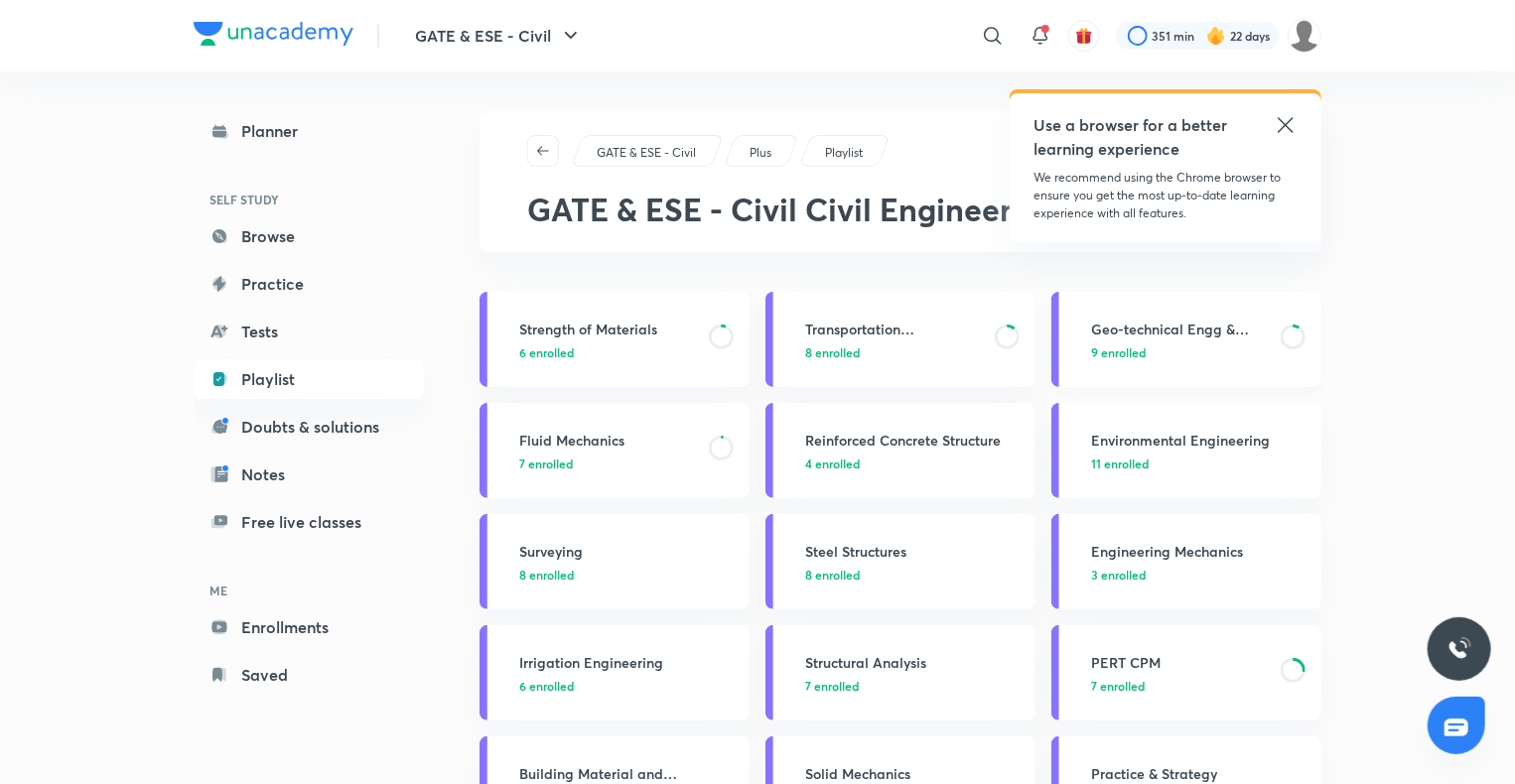click on "Geo-technical Engg & Found. Engg" at bounding box center [1179, 328] 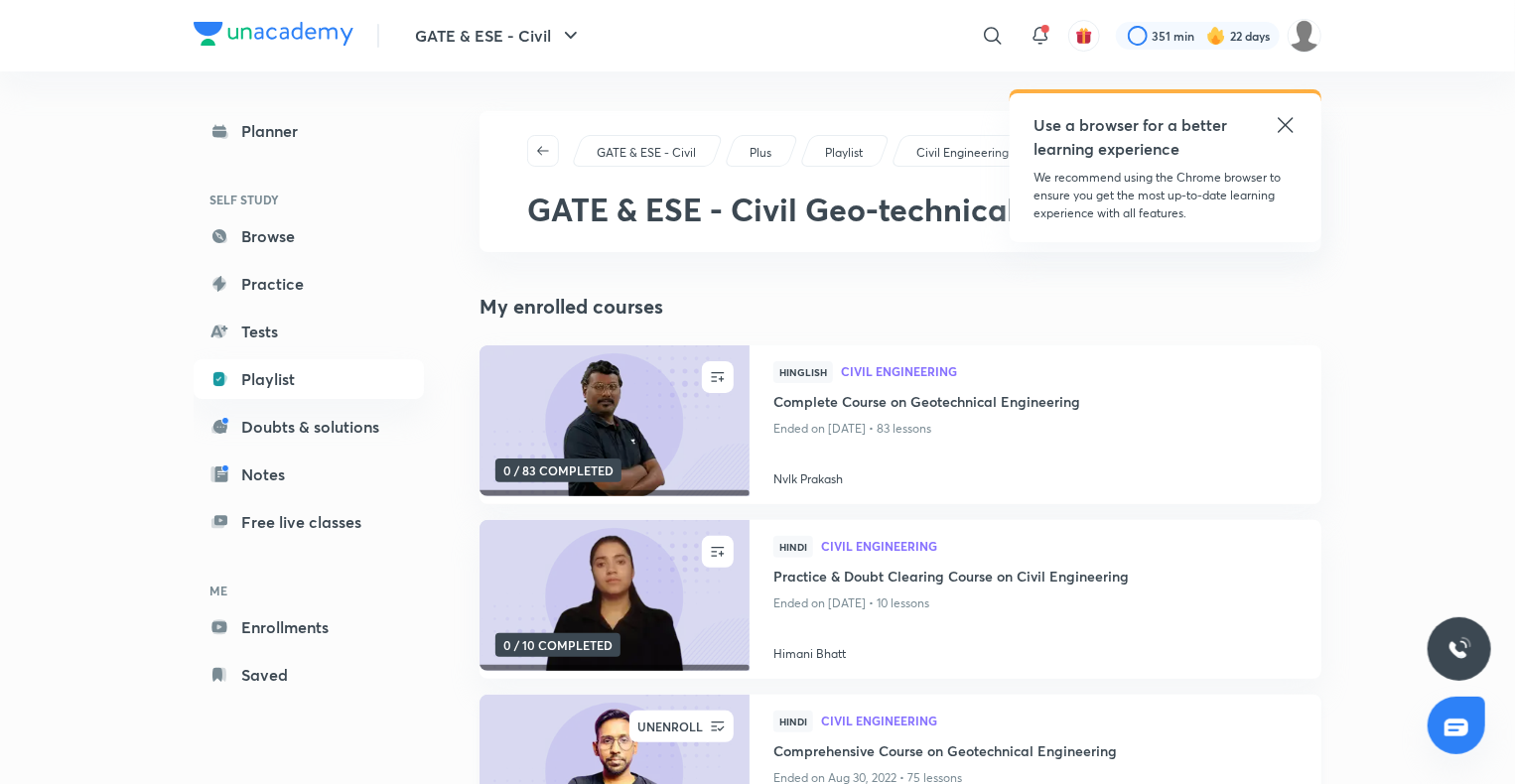 click 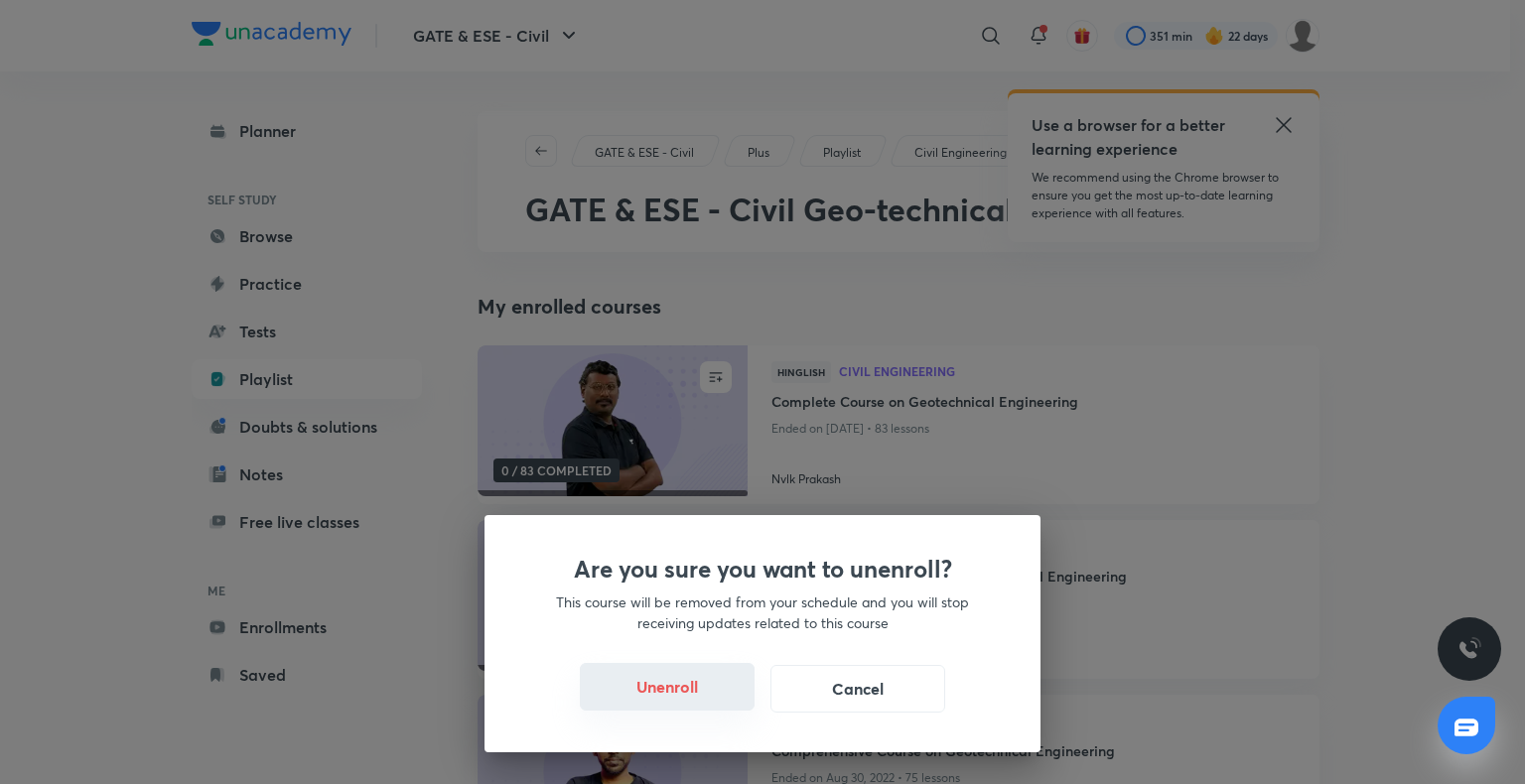 click on "Unenroll" at bounding box center [667, 687] 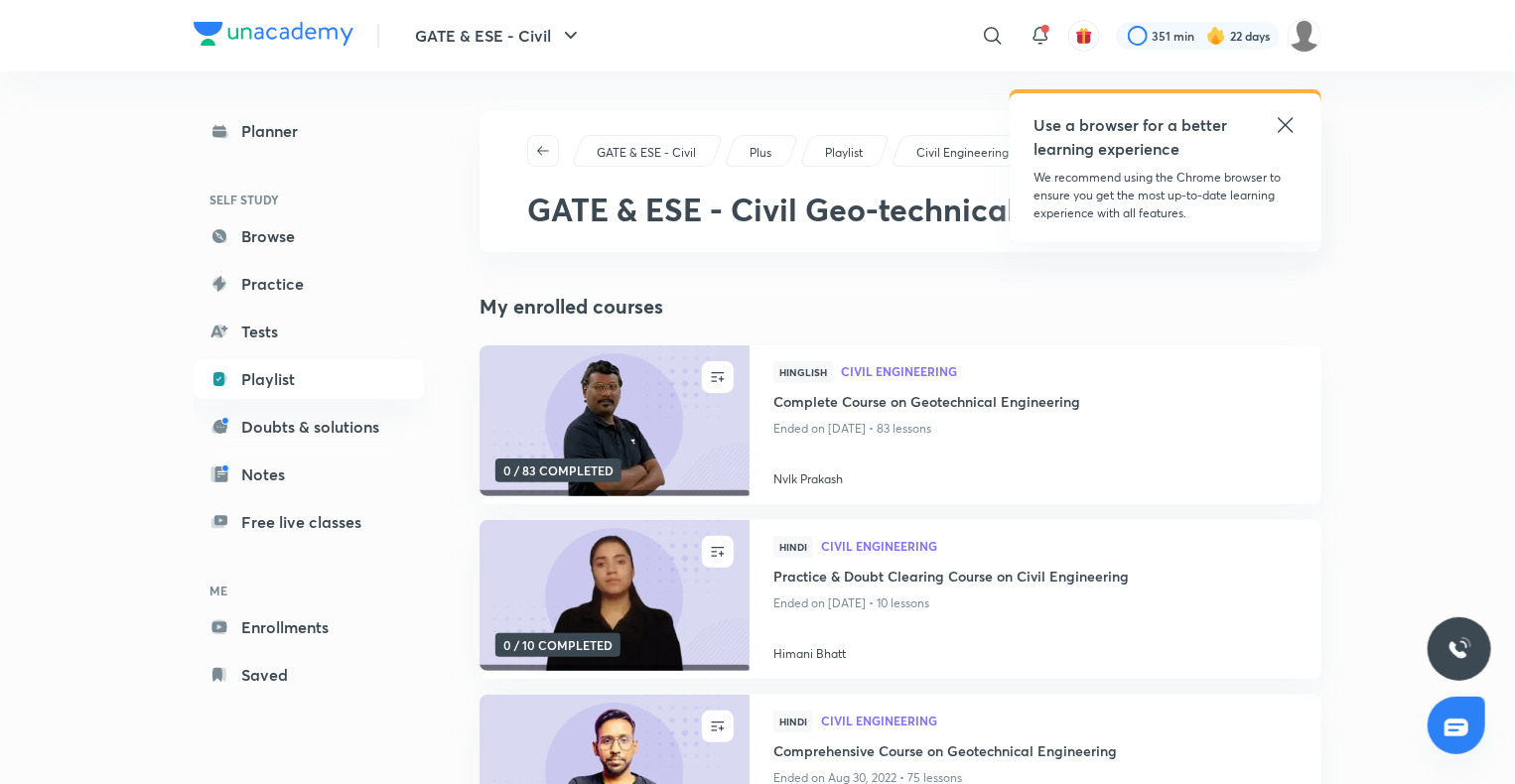click on "GATE & ESE - Civil ​ Use a browser for a better learning experience We recommend using the Chrome browser to ensure you get the most up-to-date learning experience with all features. 351 min 22 days Planner SELF STUDY Browse Practice Tests Playlist Doubts & solutions Notes Free live classes ME Enrollments Saved GATE & ESE - Civil Plus Playlist Civil Engineering GATE & ESE - Civil Geo-technical Engg & Found. Engg My enrolled courses ENROLL 0 / 83 COMPLETED Hinglish Civil Engineering Complete Course on Geotechnical Engineering Ended on [DATE] • 83 lessons Nvlk Prakash ENROLL 0 / 10 COMPLETED Hindi Civil Engineering Practice & Doubt Clearing Course on Civil Engineering Ended on [DATE] • 10 lessons Himani Bhatt ENROLL 0 / 75 COMPLETED Hindi Civil Engineering Comprehensive Course on Geotechnical Engineering Ended on [DATE] • 75 lessons Abhishek Kumar + See more More Courses All All courses All languages ENROLL English Environmental Science and Engineering Dr. Jaspal Singh ENROLL Hinglish" at bounding box center (758, 1105) 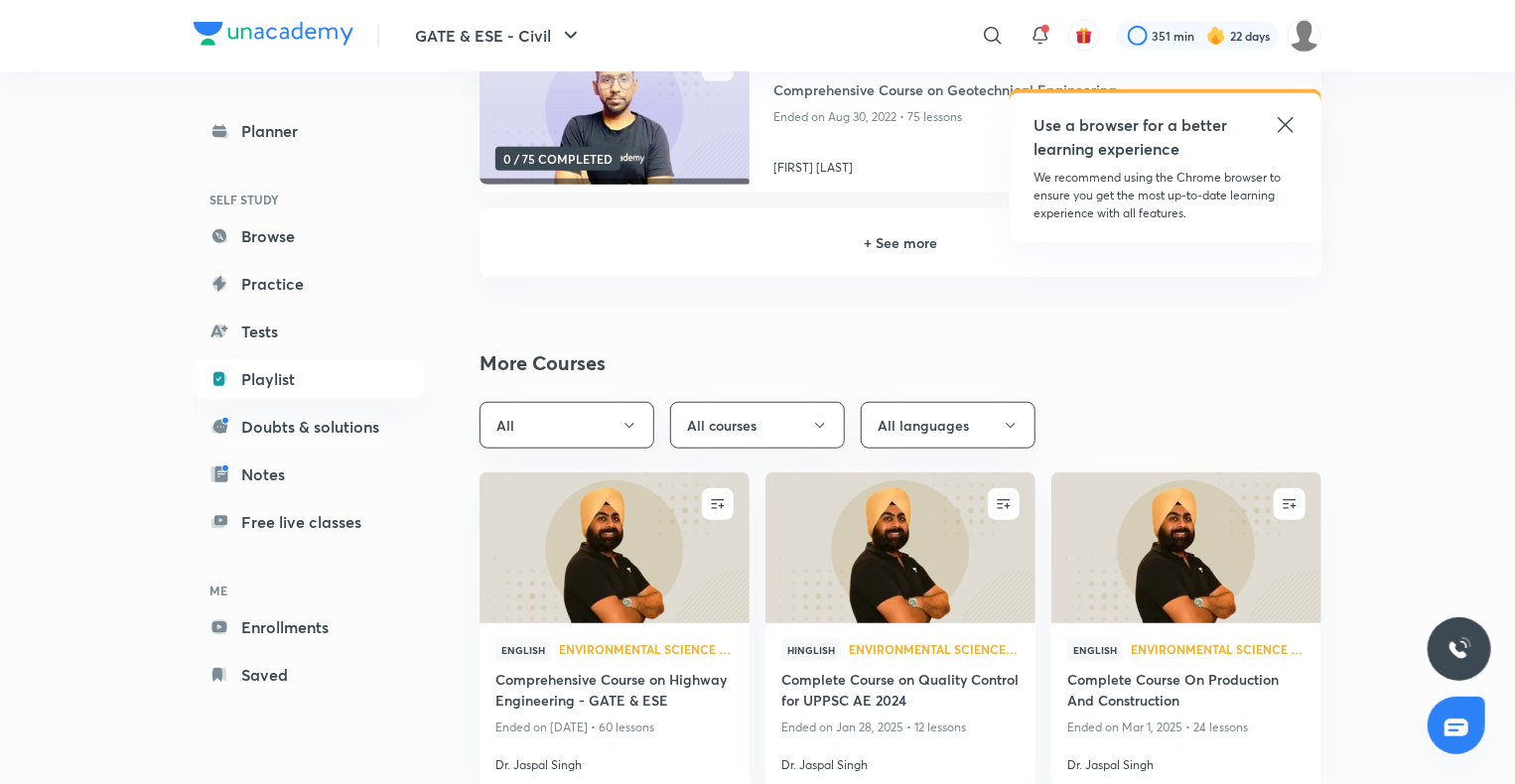 scroll, scrollTop: 675, scrollLeft: 0, axis: vertical 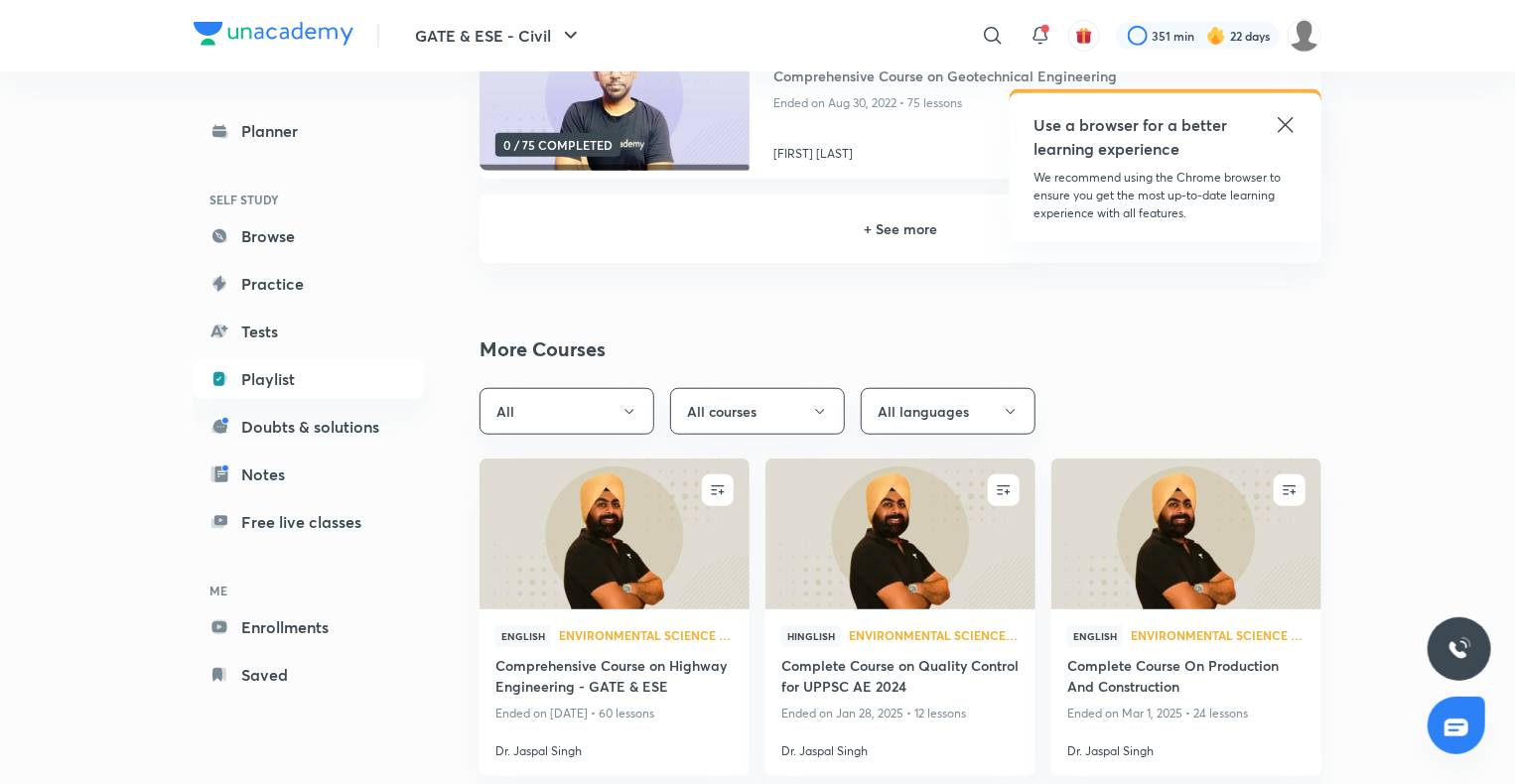 click on "+ See more" at bounding box center [900, 228] 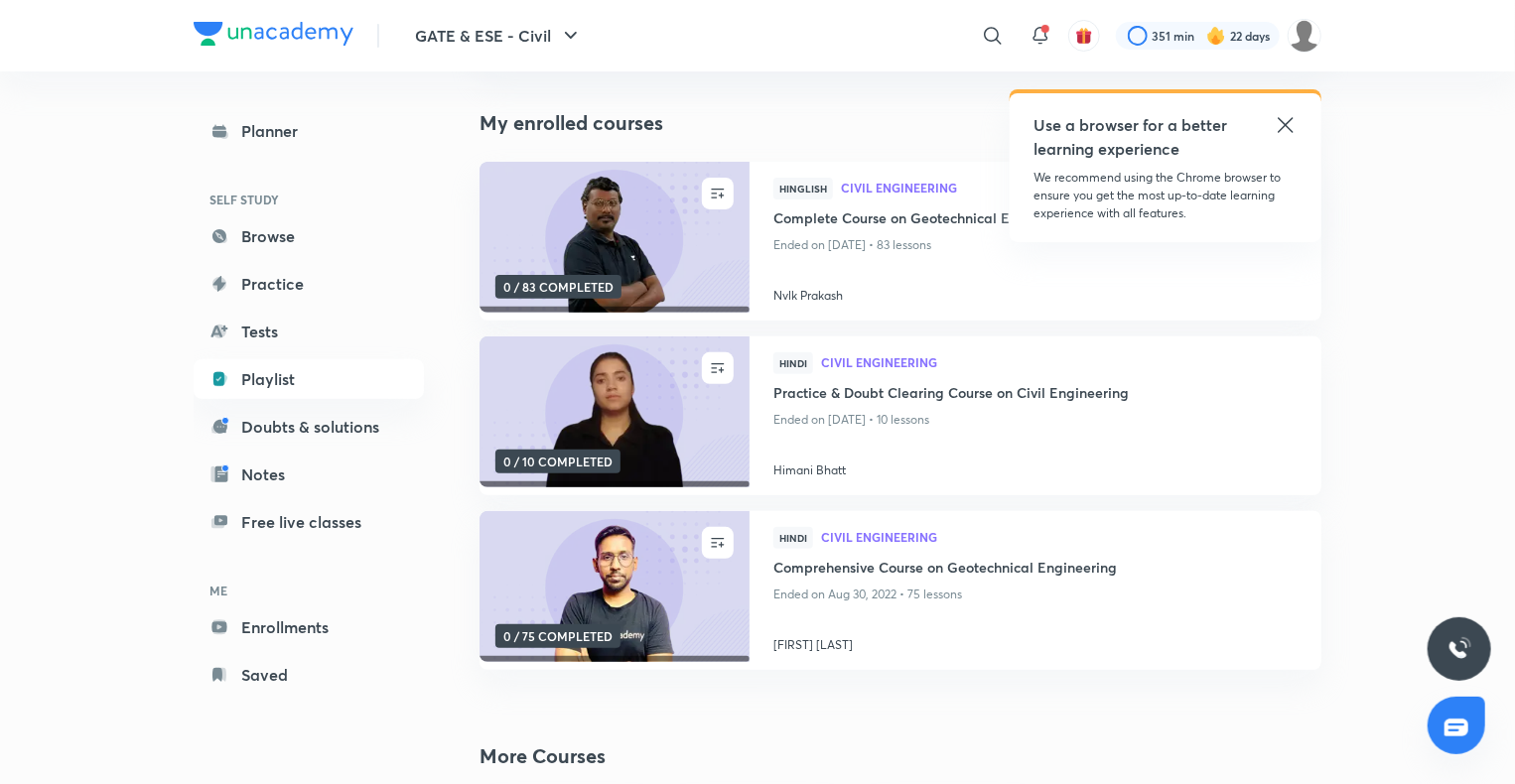 scroll, scrollTop: 0, scrollLeft: 0, axis: both 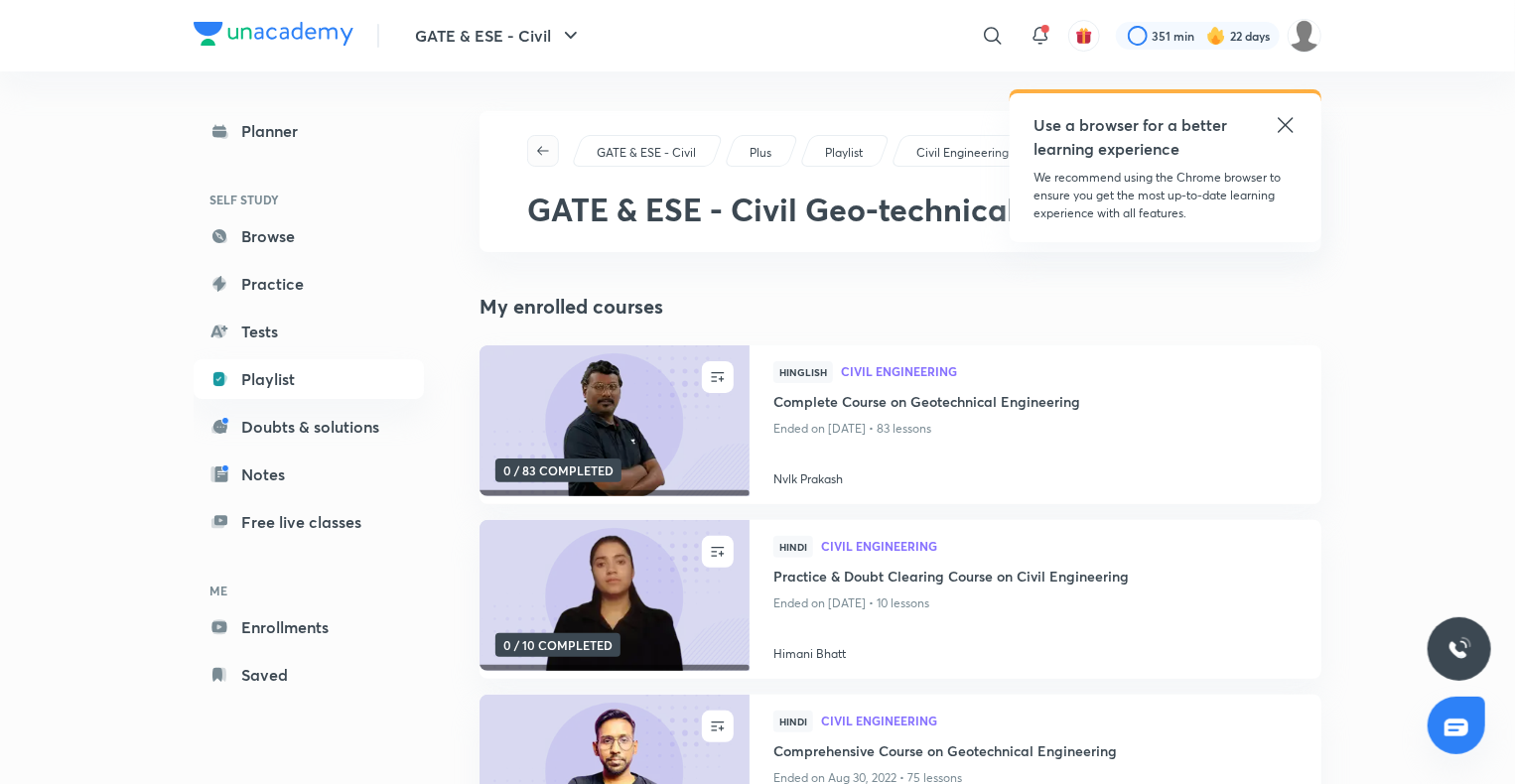 click at bounding box center (543, 151) 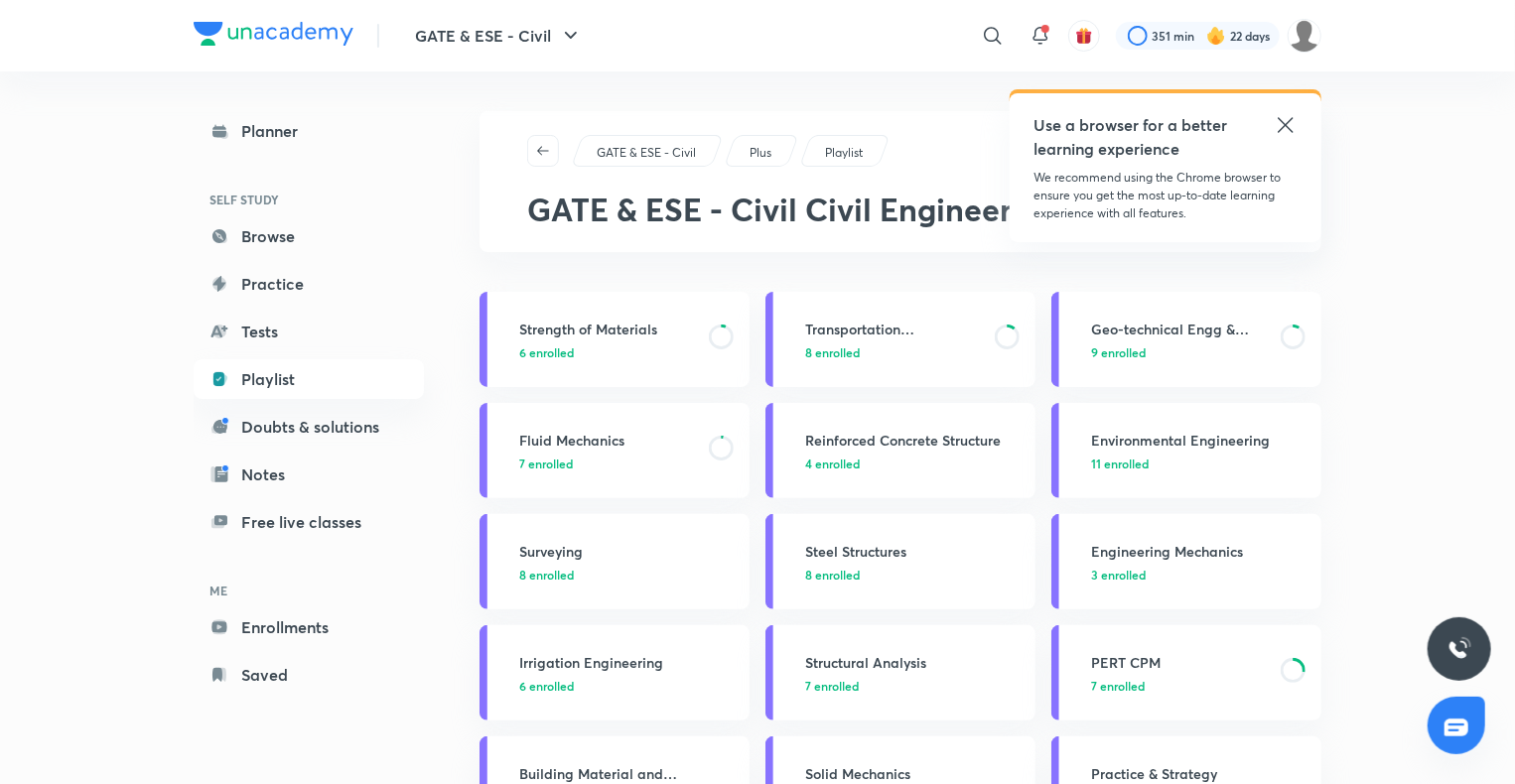 click on "Use a browser for a better learning experience We recommend using the Chrome browser to ensure you get the most up-to-date learning experience with all features." at bounding box center [1166, 168] 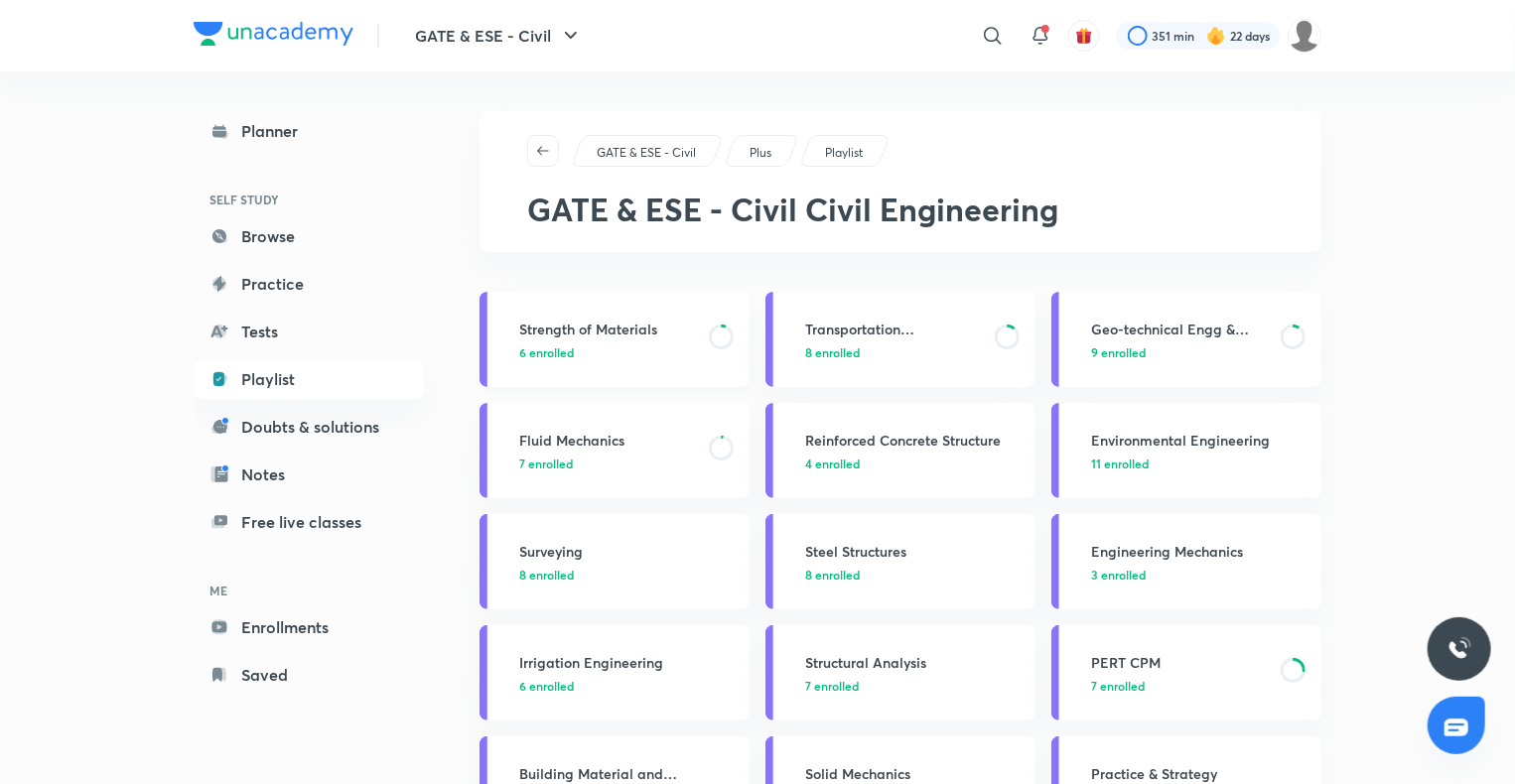 click on "Strength of Materials" at bounding box center [608, 328] 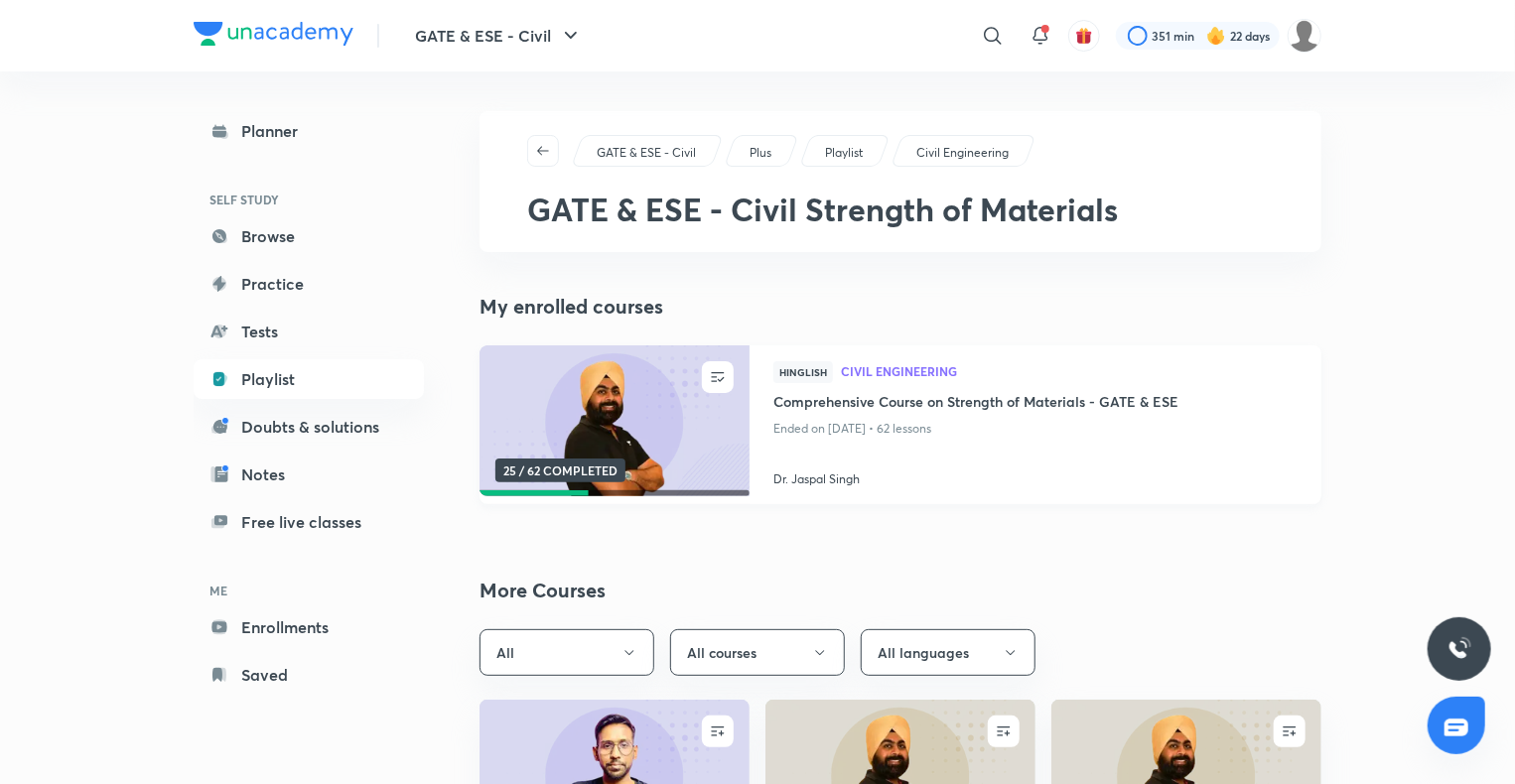click at bounding box center (614, 421) 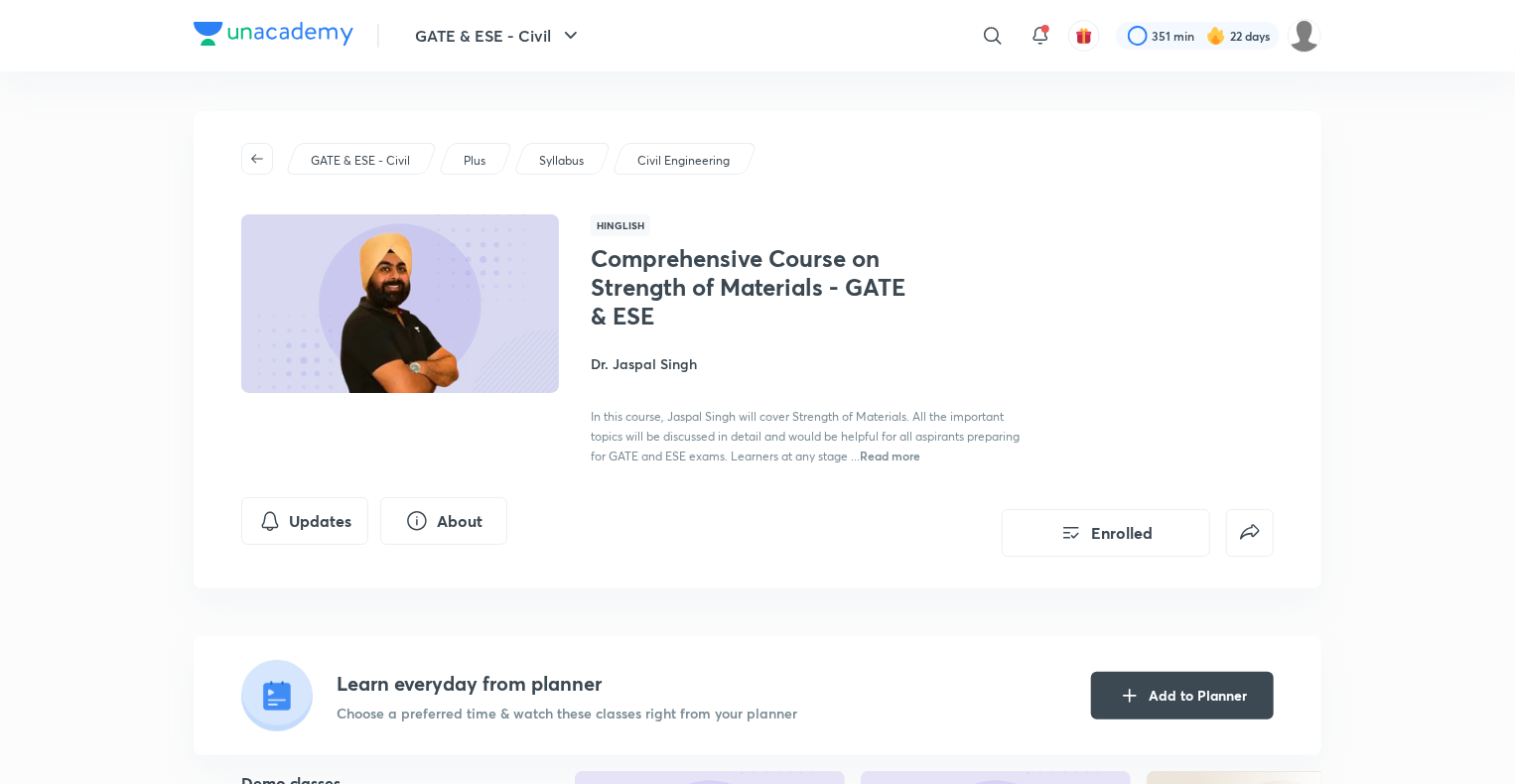 click on "Comprehensive Course on Strength of Materials - GATE & ESE Dr. Jaspal Singh In this course, Jaspal Singh will cover Strength of Materials. All the important topics will be discussed in detail and would be helpful for all aspirants preparing for GATE and ESE exams. Learners at any stage ...  Read more" at bounding box center (813, 354) 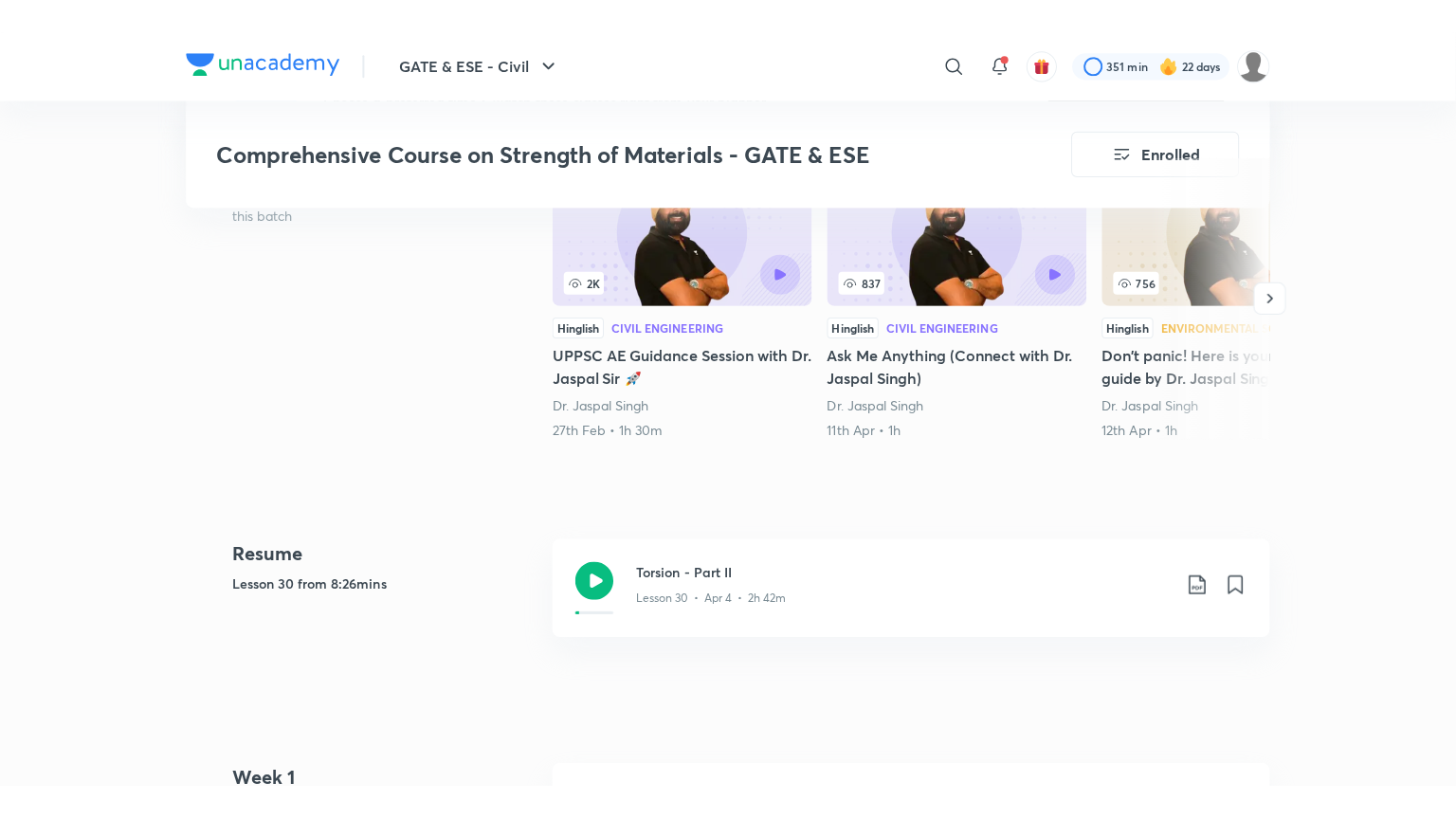 scroll, scrollTop: 682, scrollLeft: 0, axis: vertical 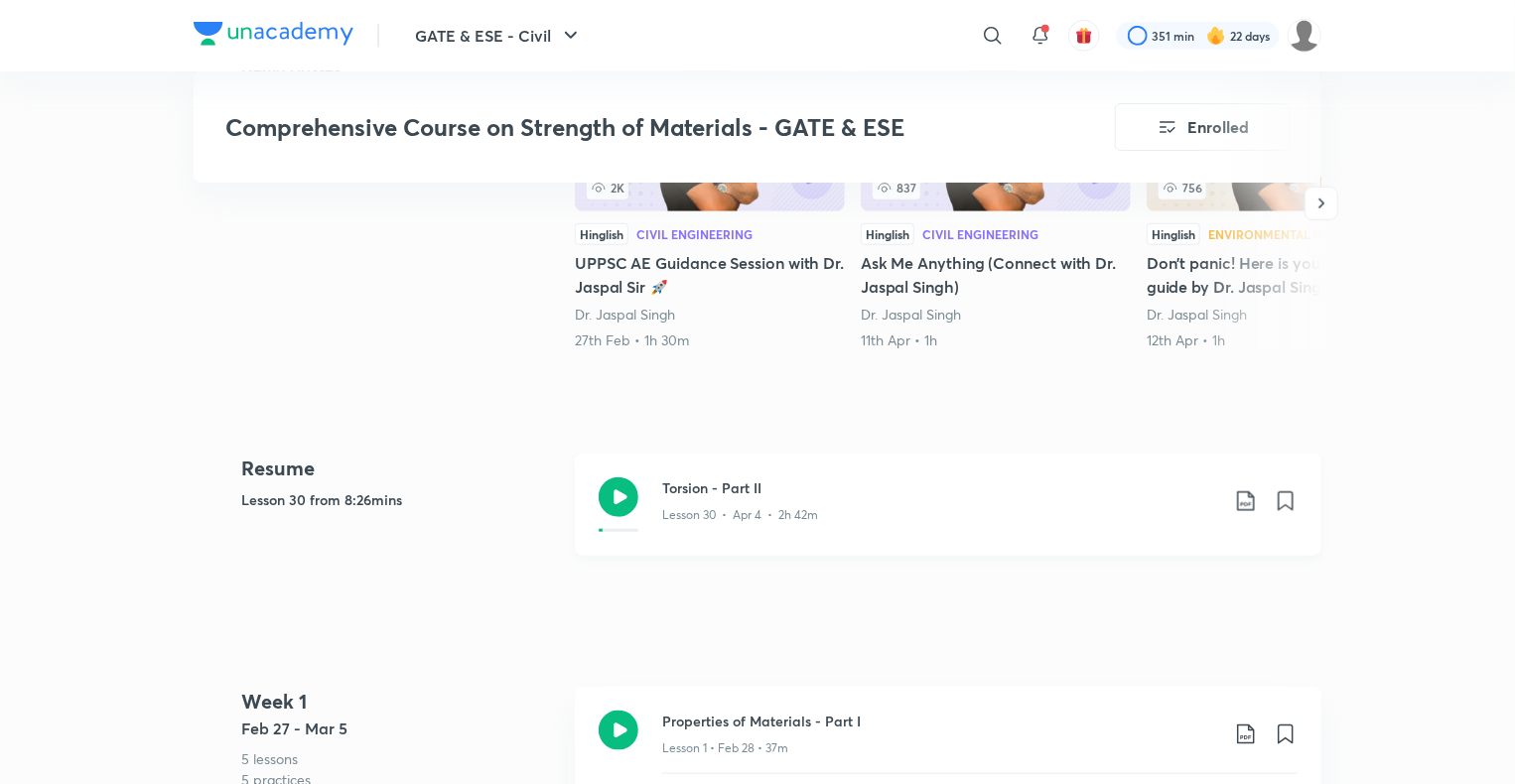 click on "Torsion - Part II Lesson 30  •  Apr 4  •  2h 42m" at bounding box center [948, 504] 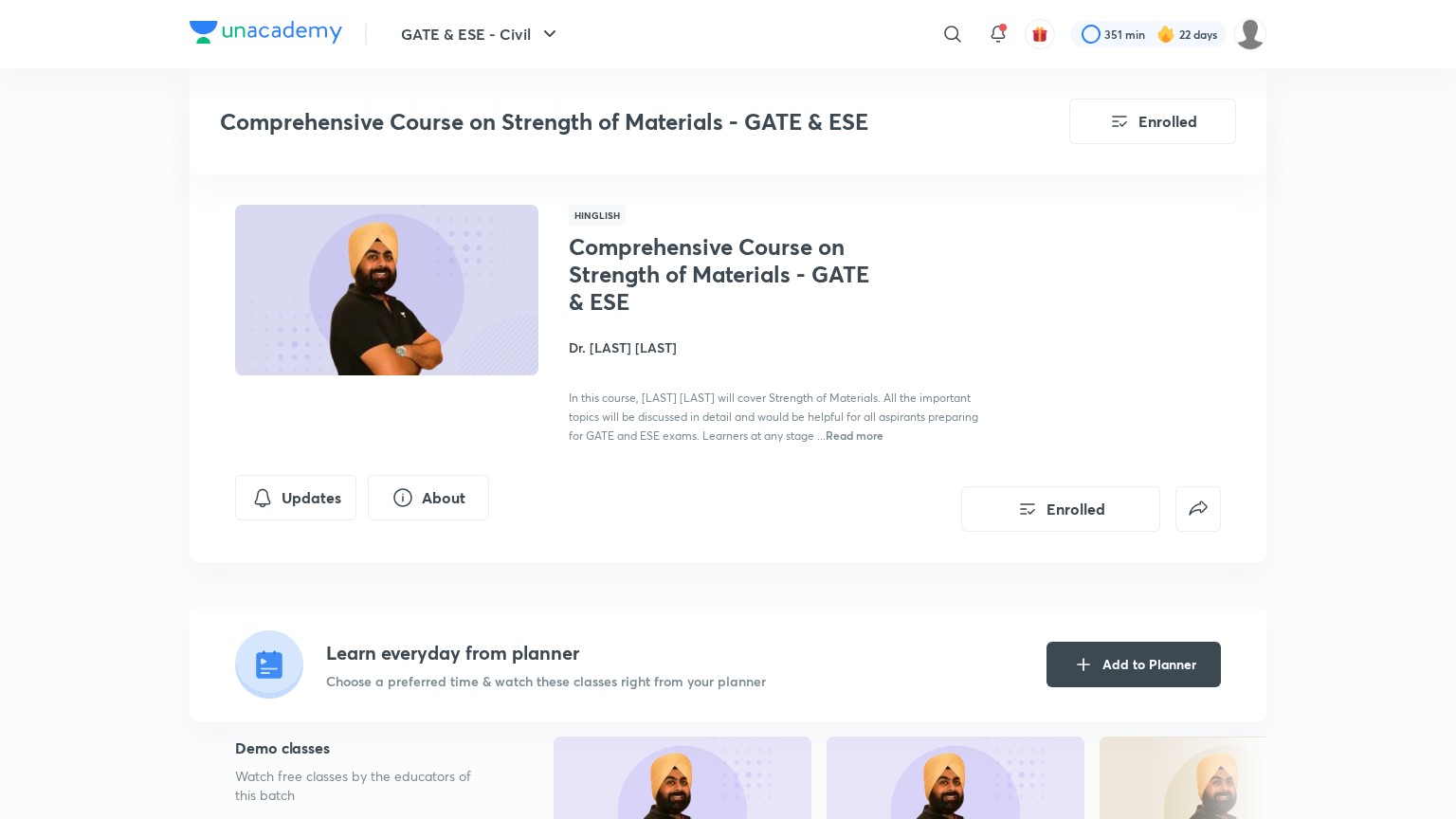 scroll, scrollTop: 682, scrollLeft: 0, axis: vertical 